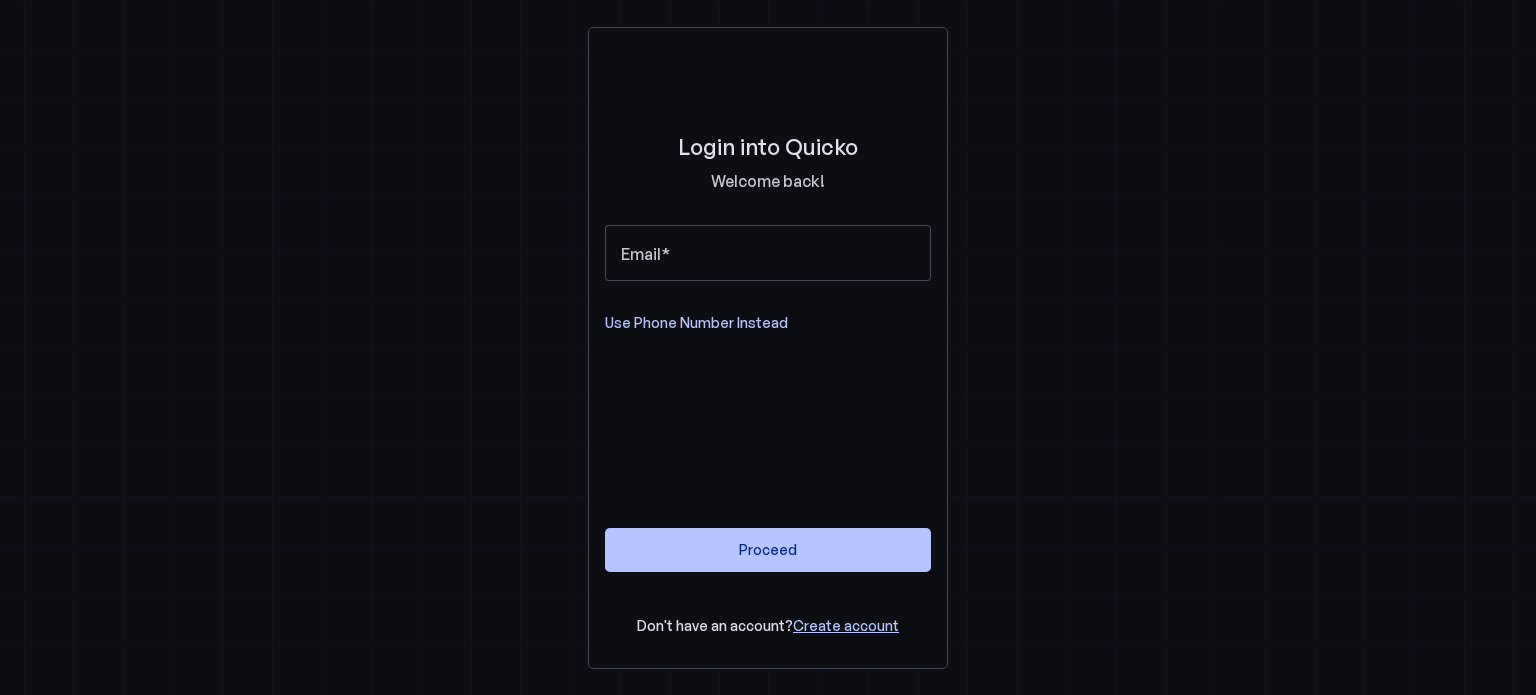 scroll, scrollTop: 0, scrollLeft: 0, axis: both 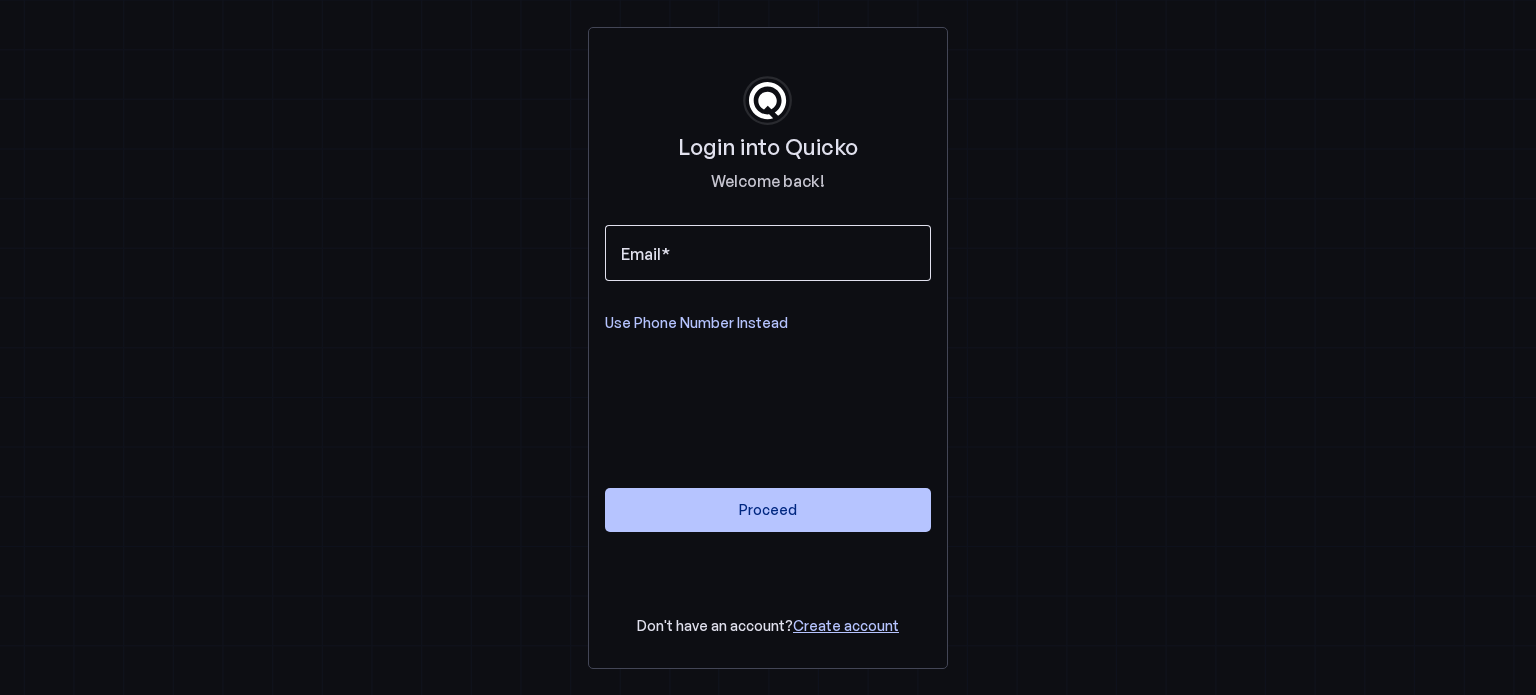 click on "Email" at bounding box center (768, 253) 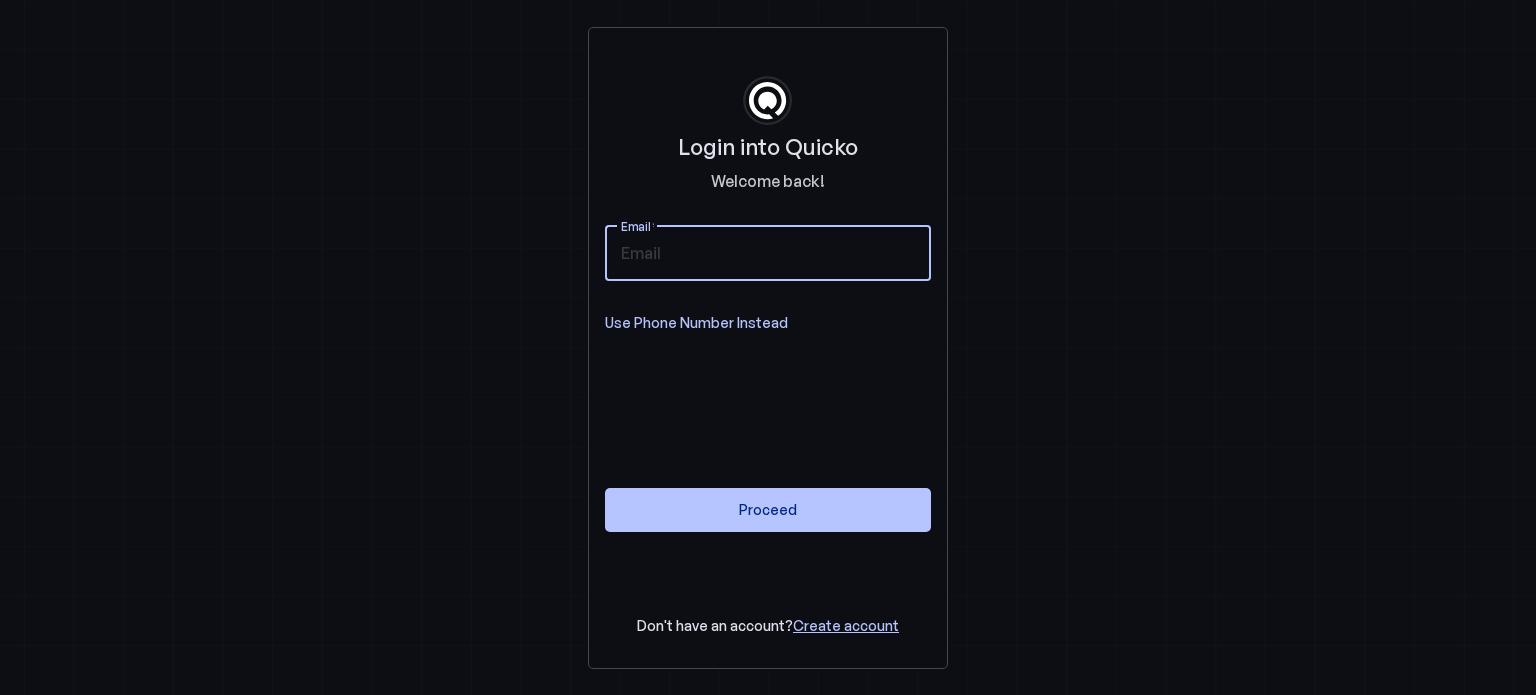 type on "[EMAIL]" 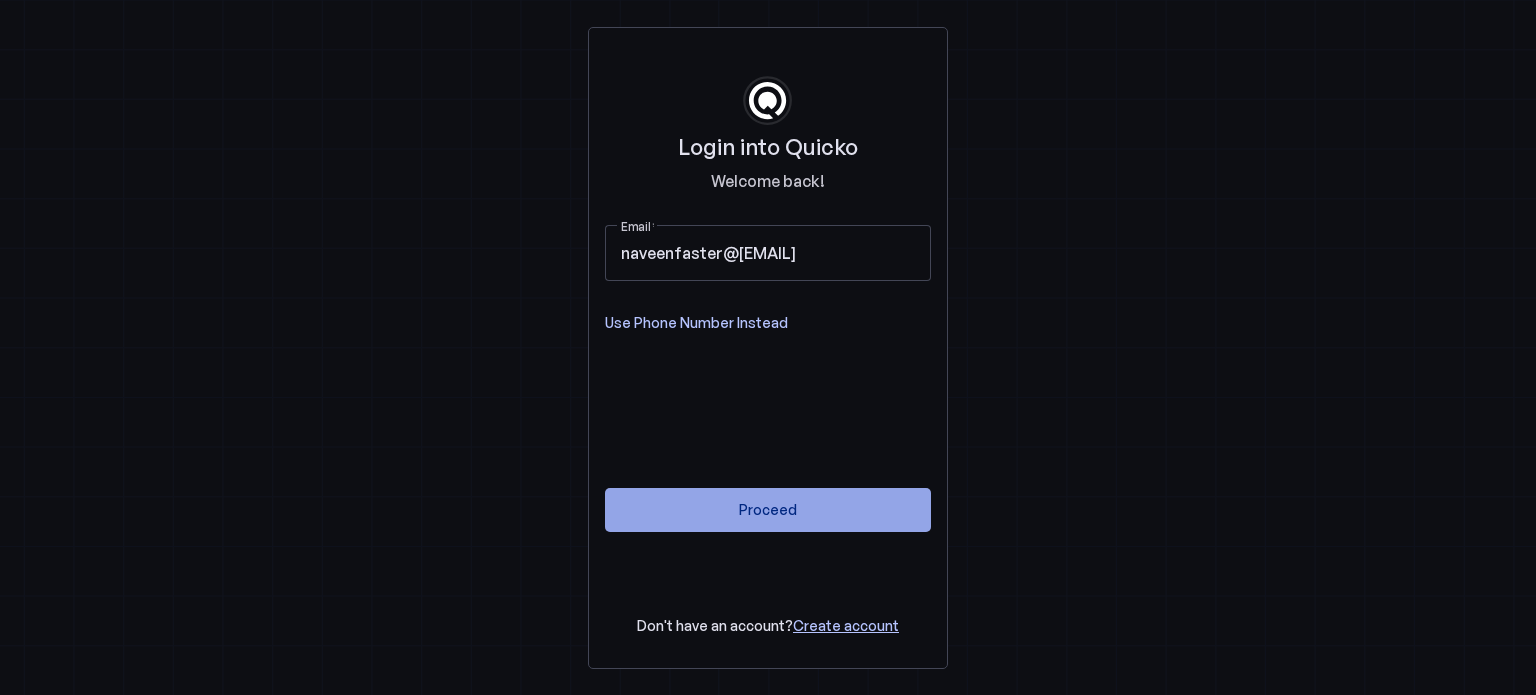 click at bounding box center (768, 510) 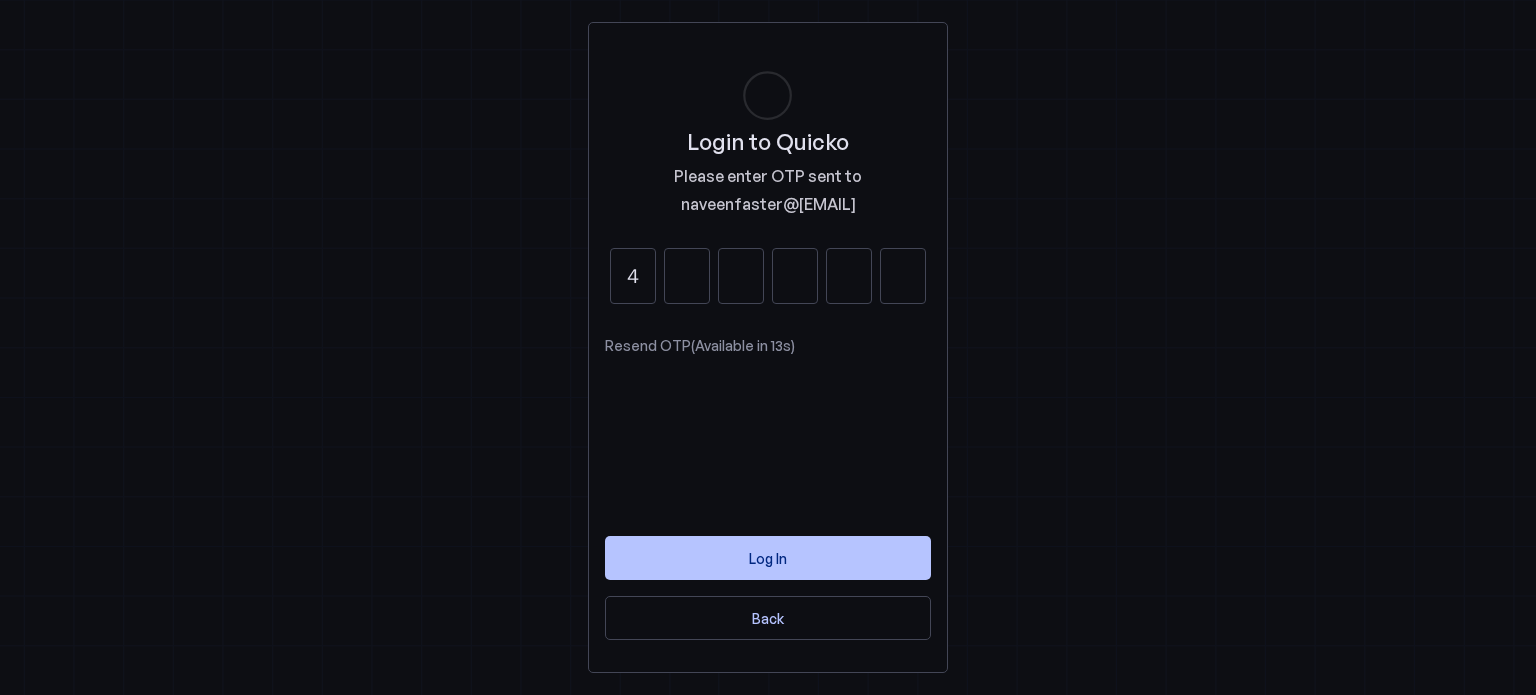type on "4" 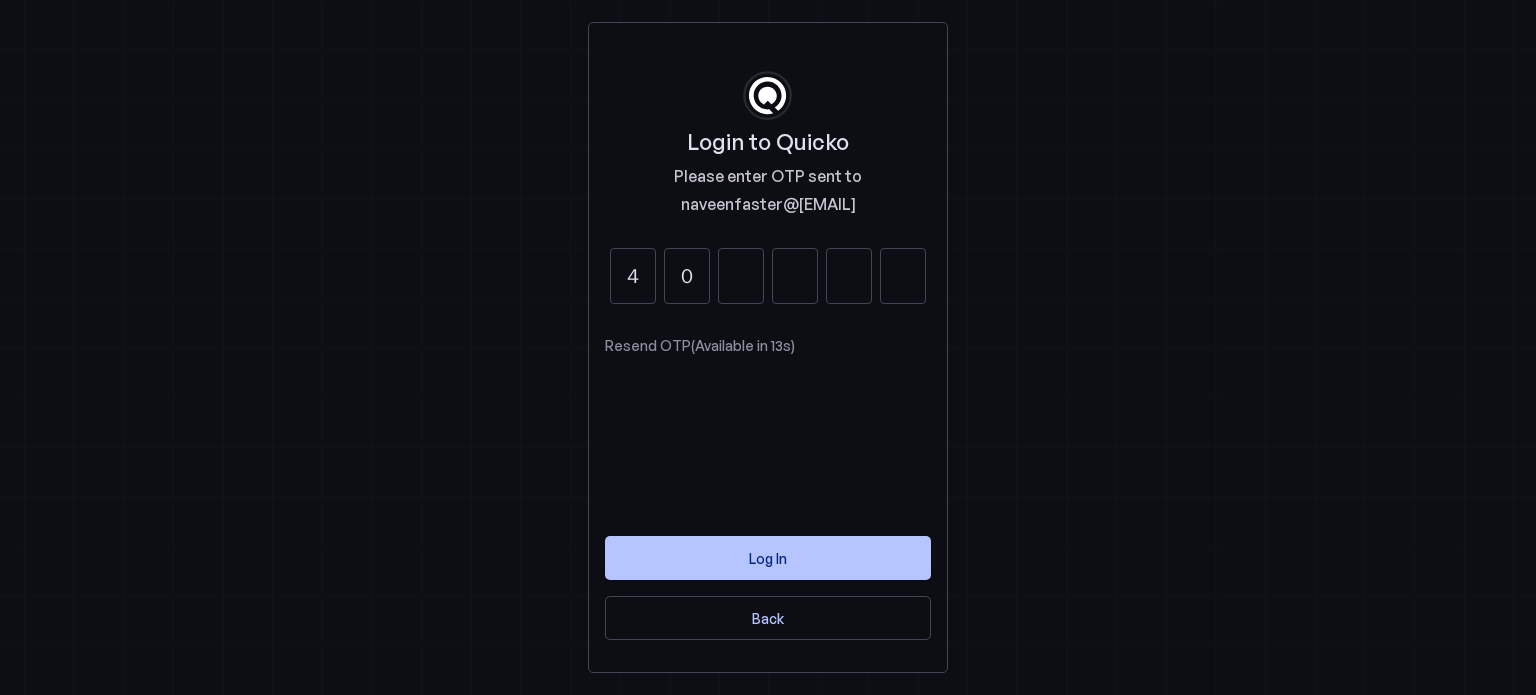 type on "0" 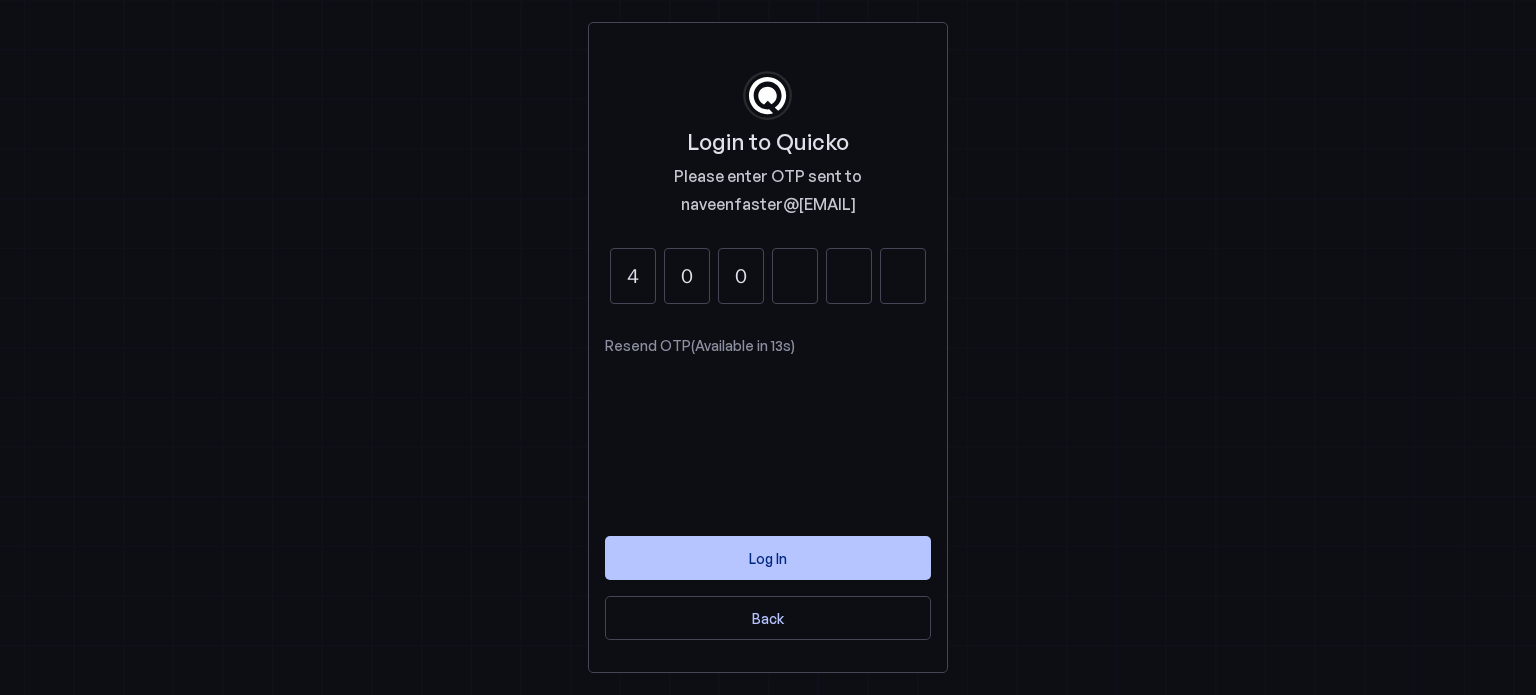 type on "0" 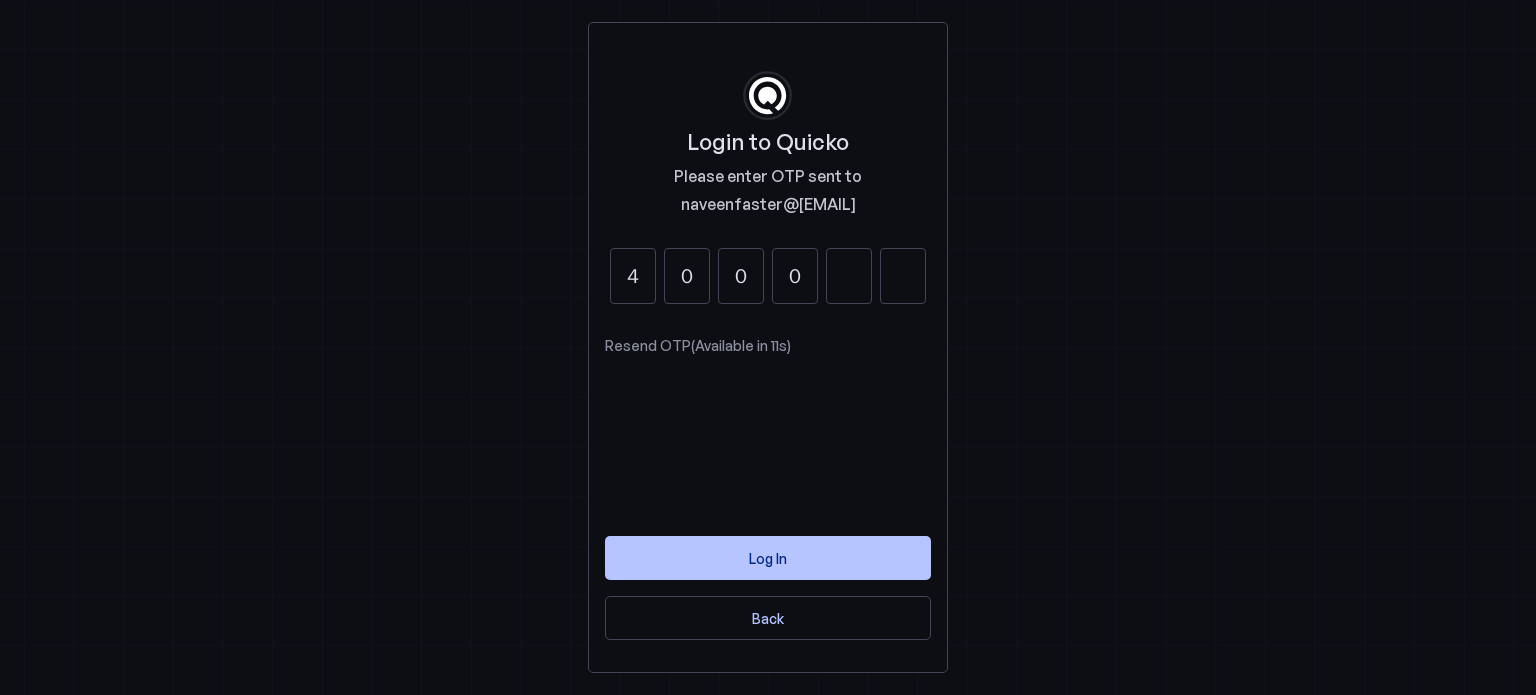 type on "0" 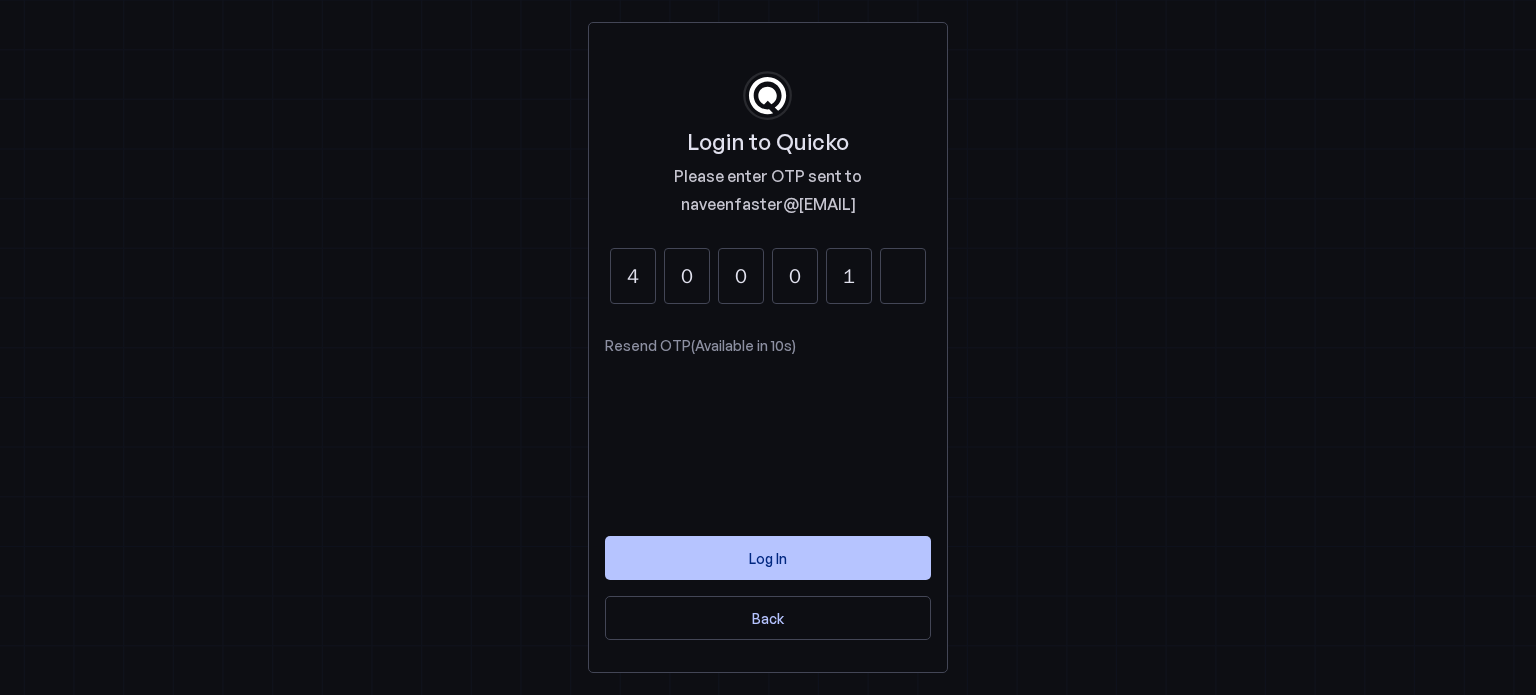 type on "1" 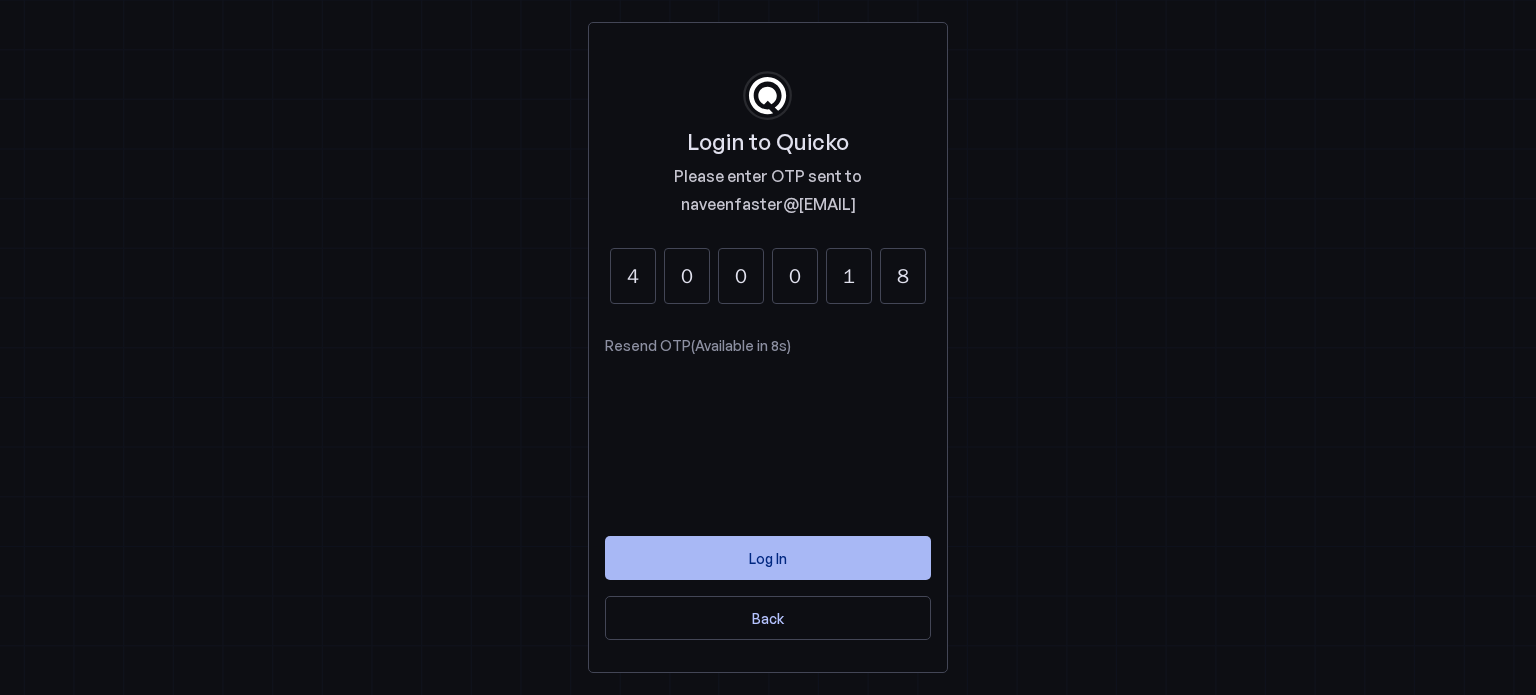 type on "8" 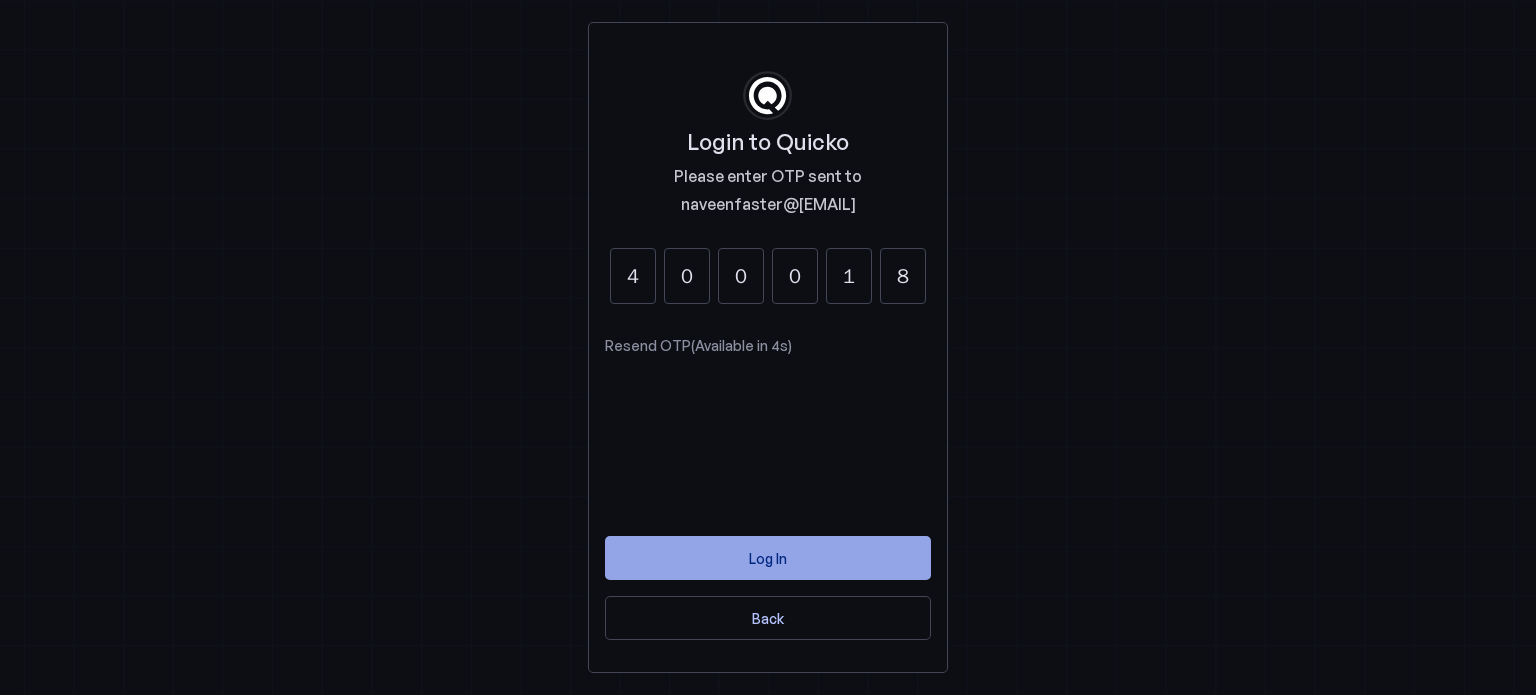 click at bounding box center (768, 558) 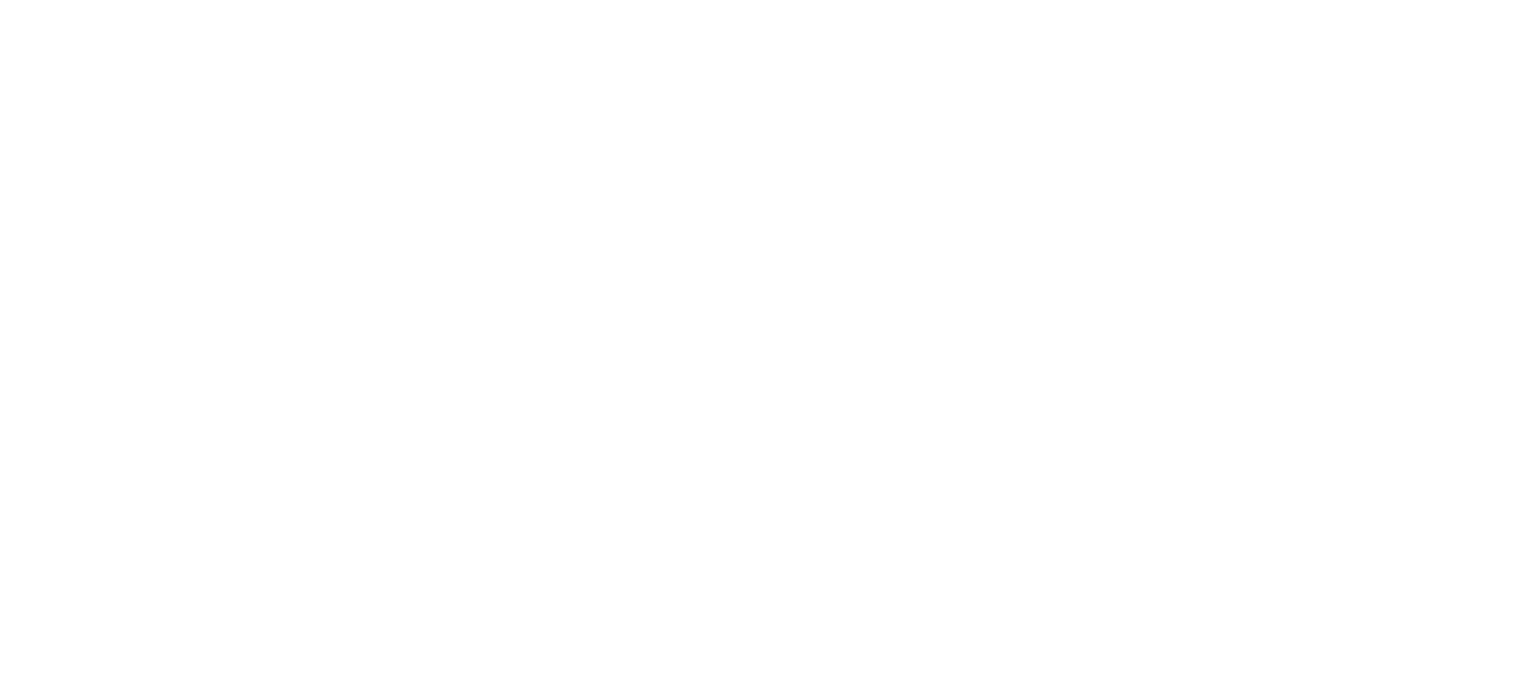 scroll, scrollTop: 0, scrollLeft: 0, axis: both 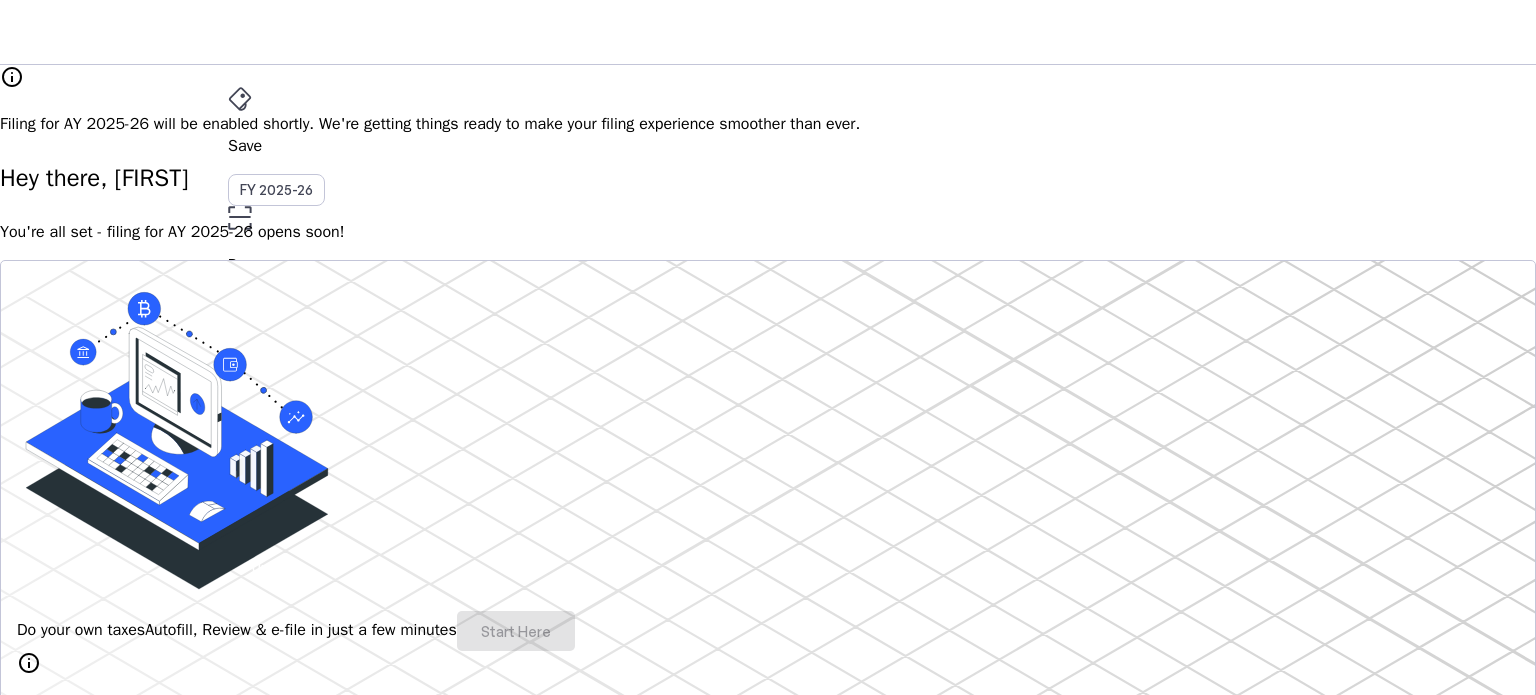 click on "Save FY 2025-26  Pay   File AY 2025-26  More  arrow_drop_down  NA   Upgrade" at bounding box center [768, 32] 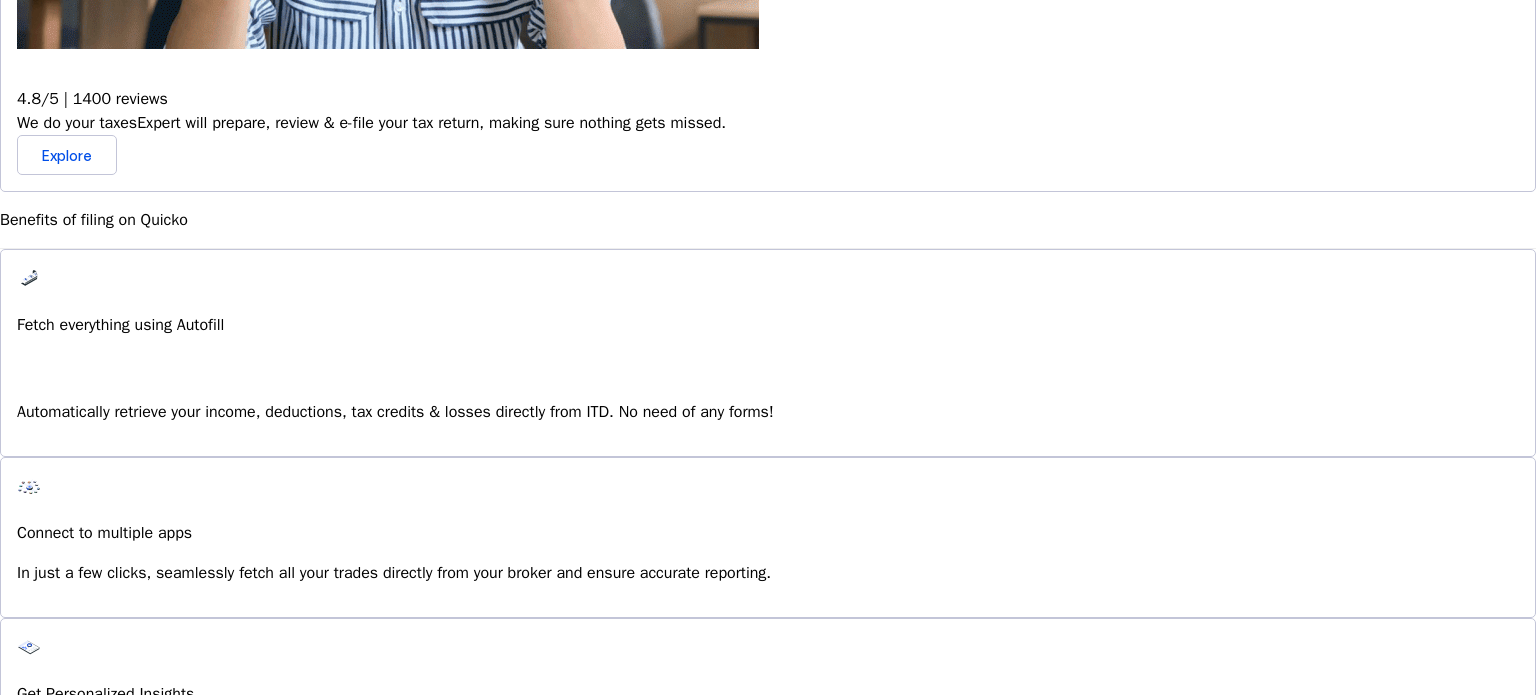 scroll, scrollTop: 1200, scrollLeft: 0, axis: vertical 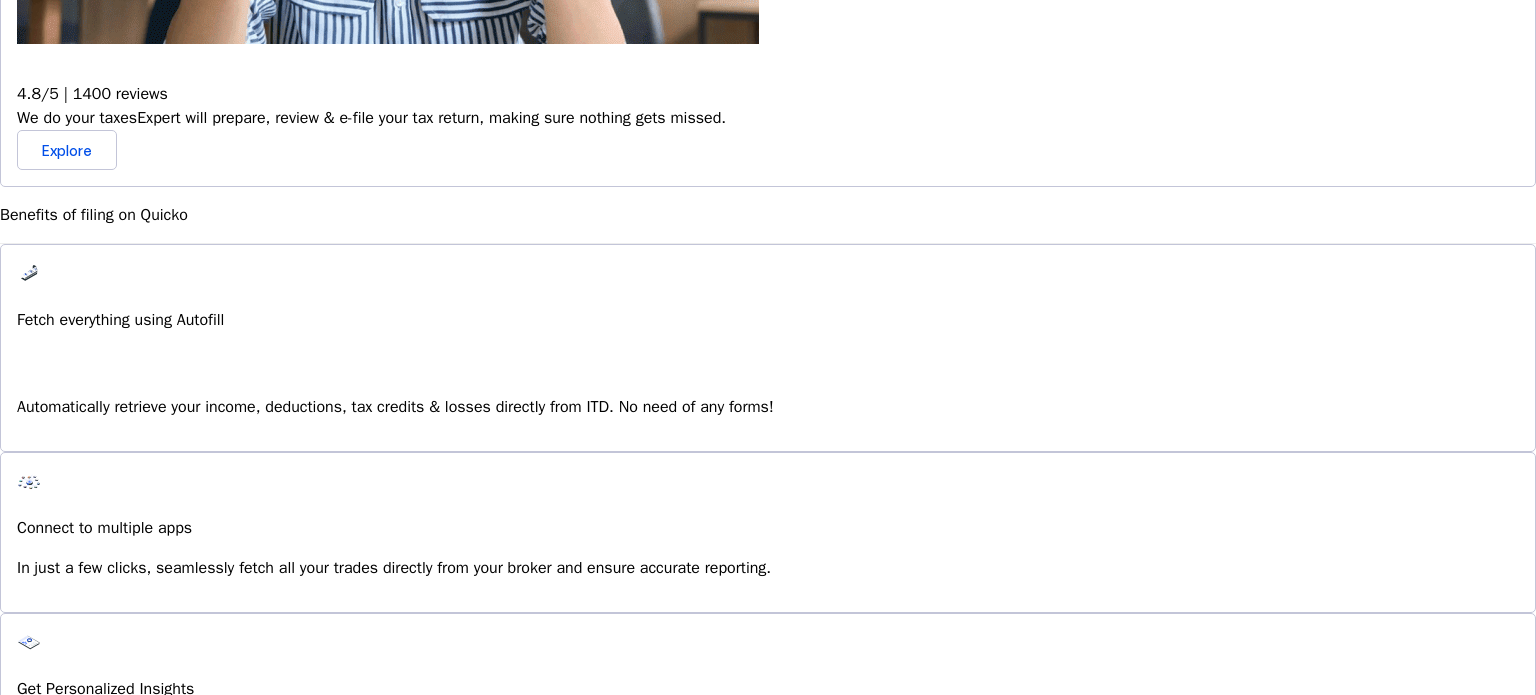 click on "Revise Return" at bounding box center (768, 1131) 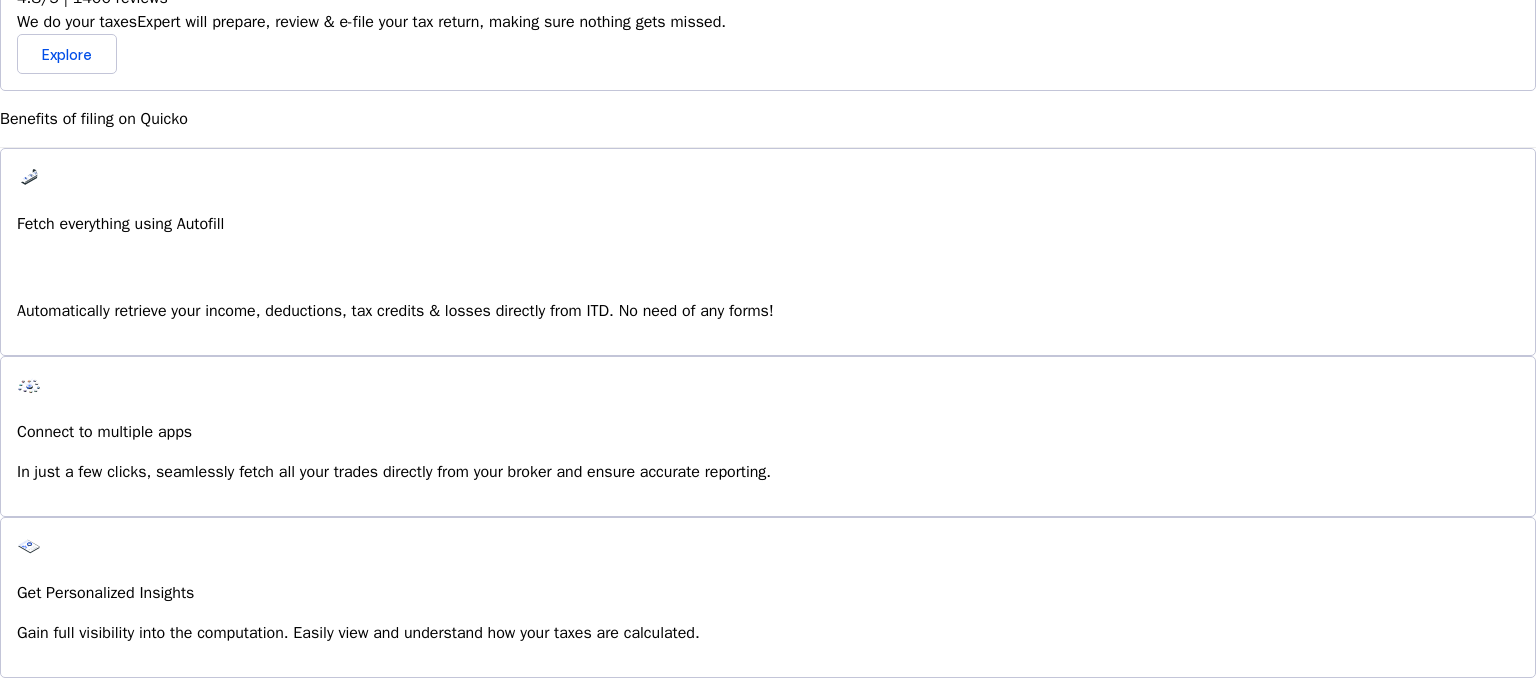 scroll, scrollTop: 1300, scrollLeft: 0, axis: vertical 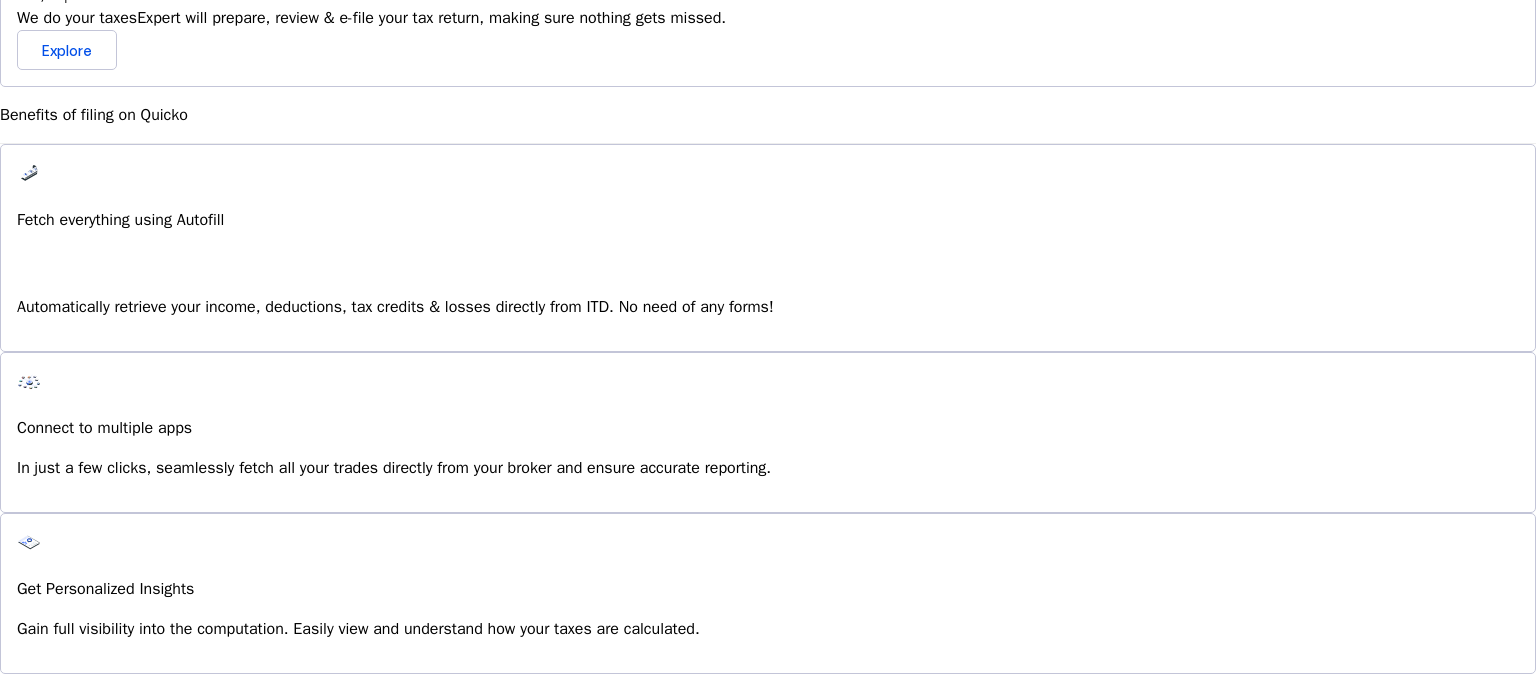 click on "Explore" at bounding box center [51, 1193] 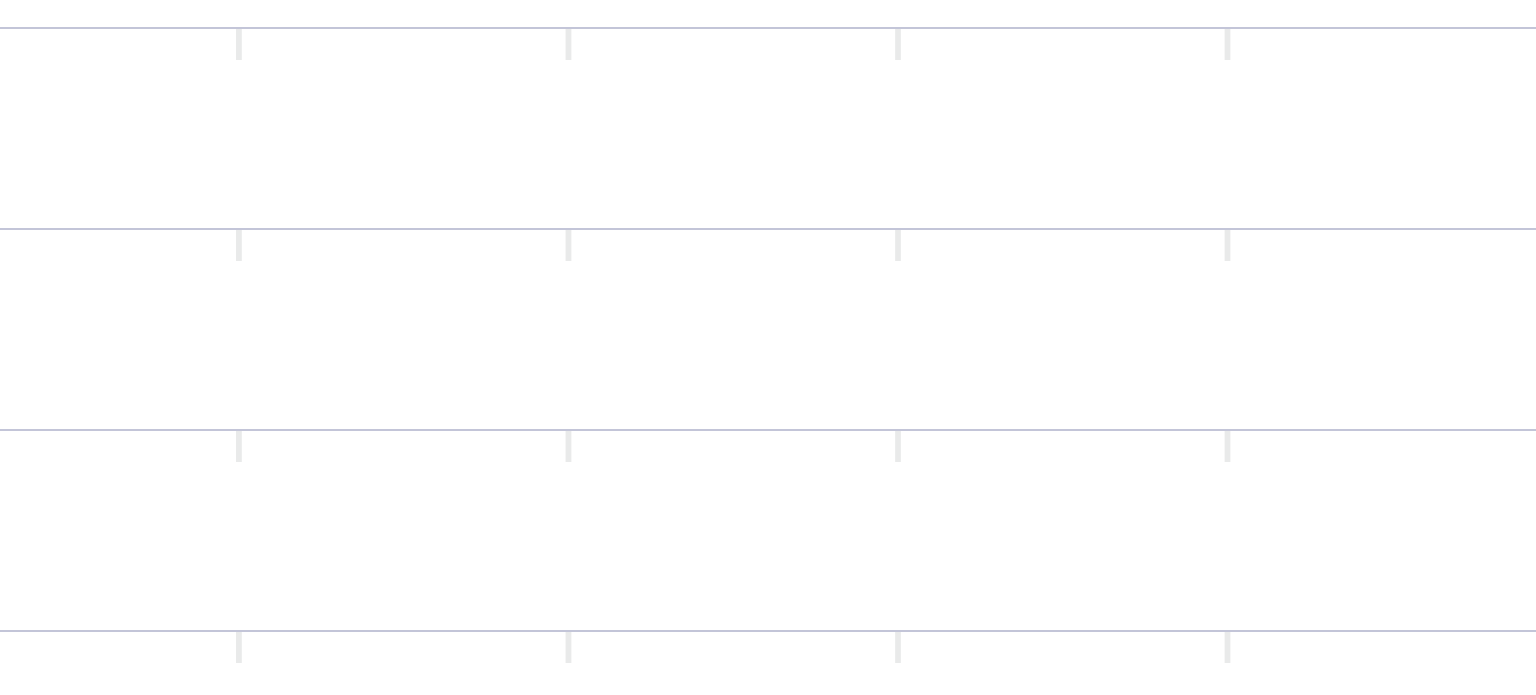 scroll, scrollTop: 900, scrollLeft: 0, axis: vertical 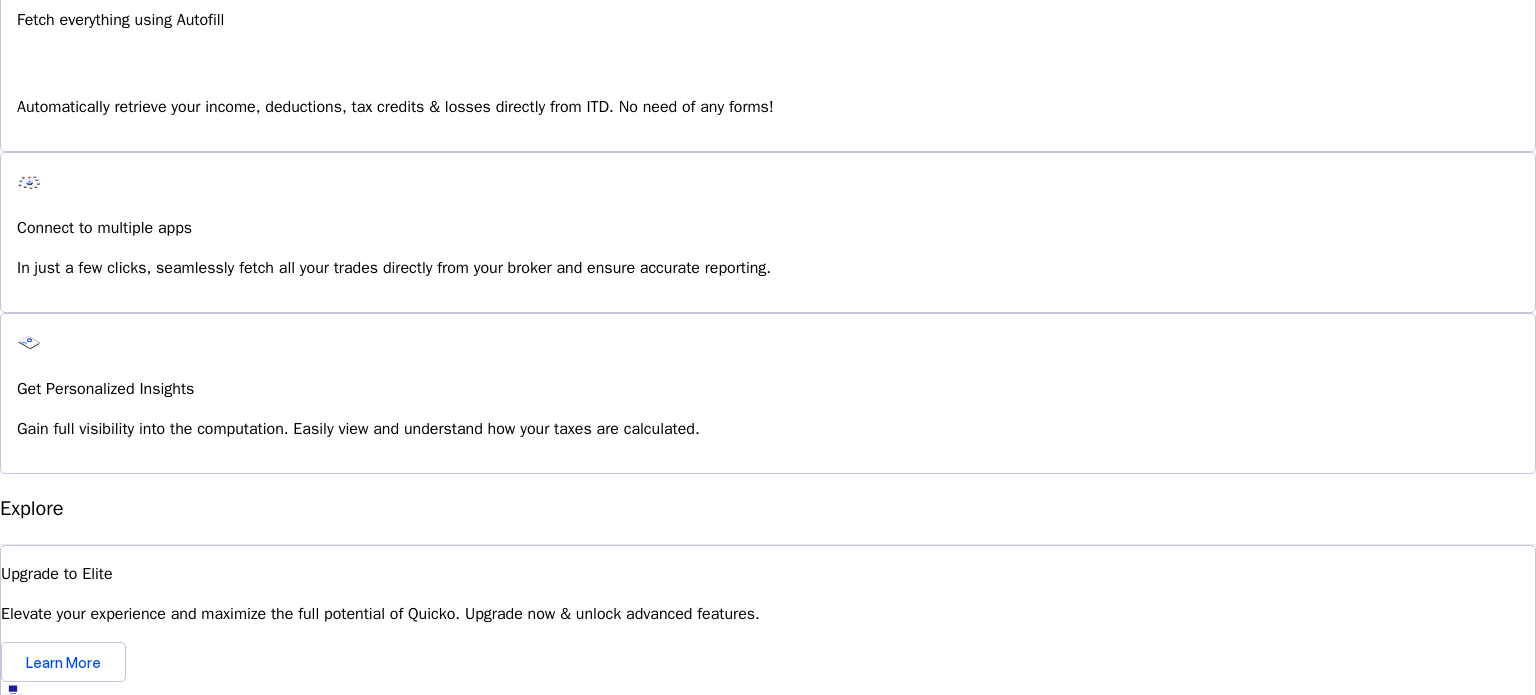 click on "File ITR-U File your ITR for previous years seamlessly. Stay compliant by easily addressing any pending filings. thumb_up_alt I'm Interested" at bounding box center (768, 1095) 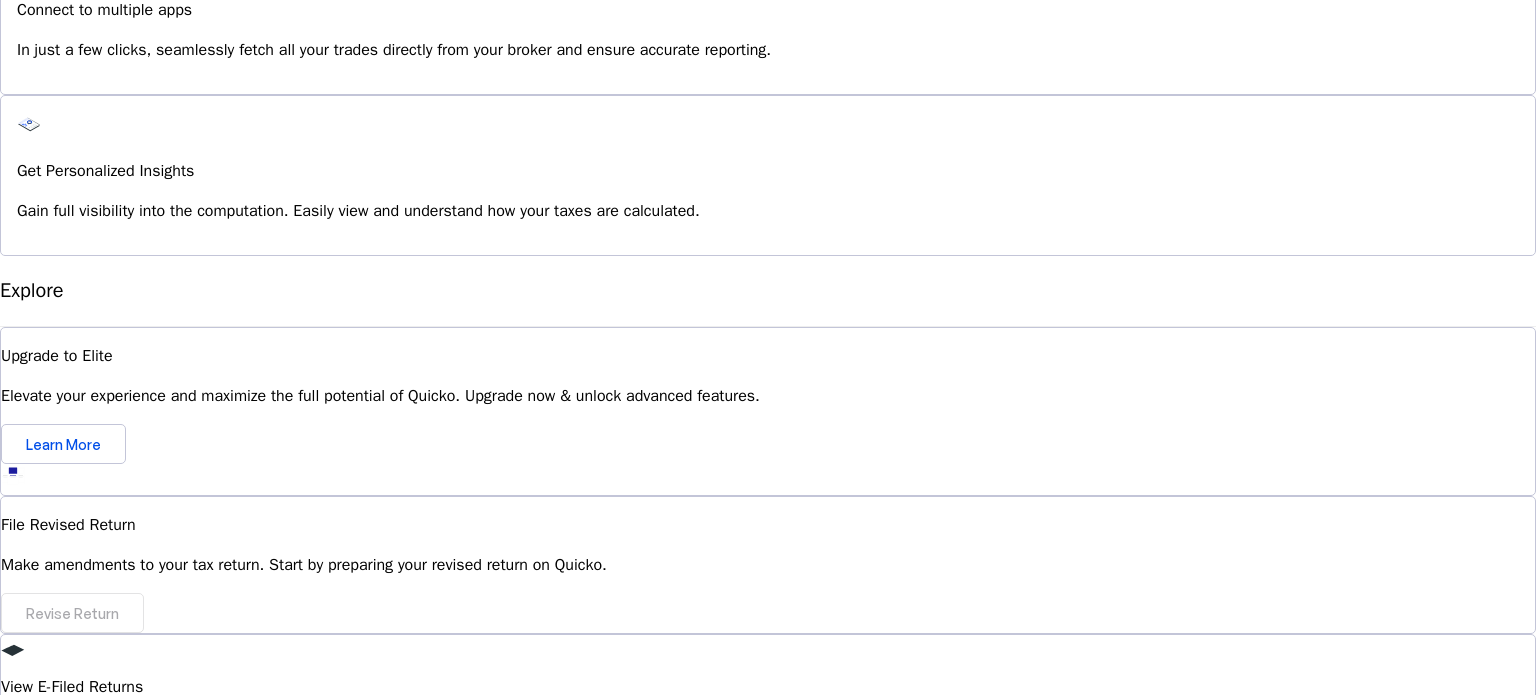 scroll, scrollTop: 1720, scrollLeft: 0, axis: vertical 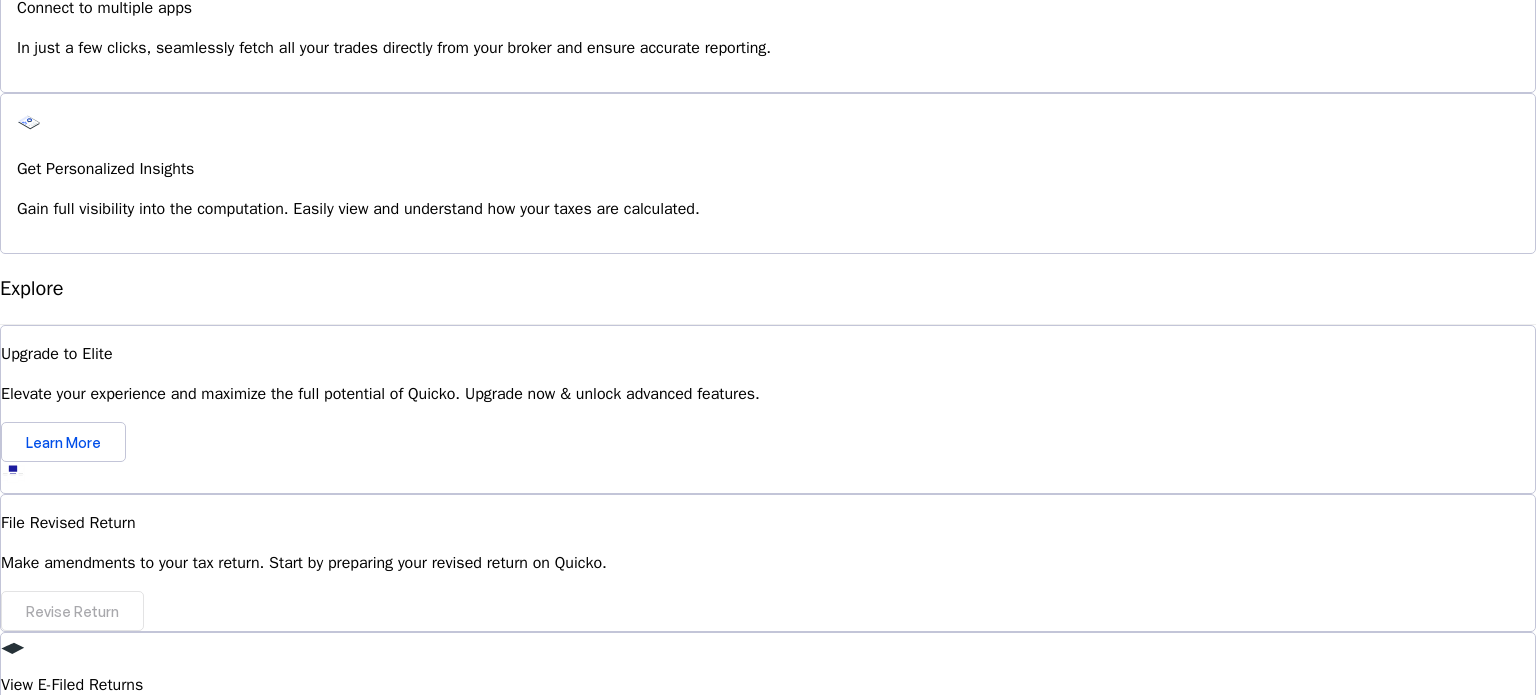 click on "Can I revise my ITR on Quicko after filing?  expand_more" at bounding box center (768, 1064) 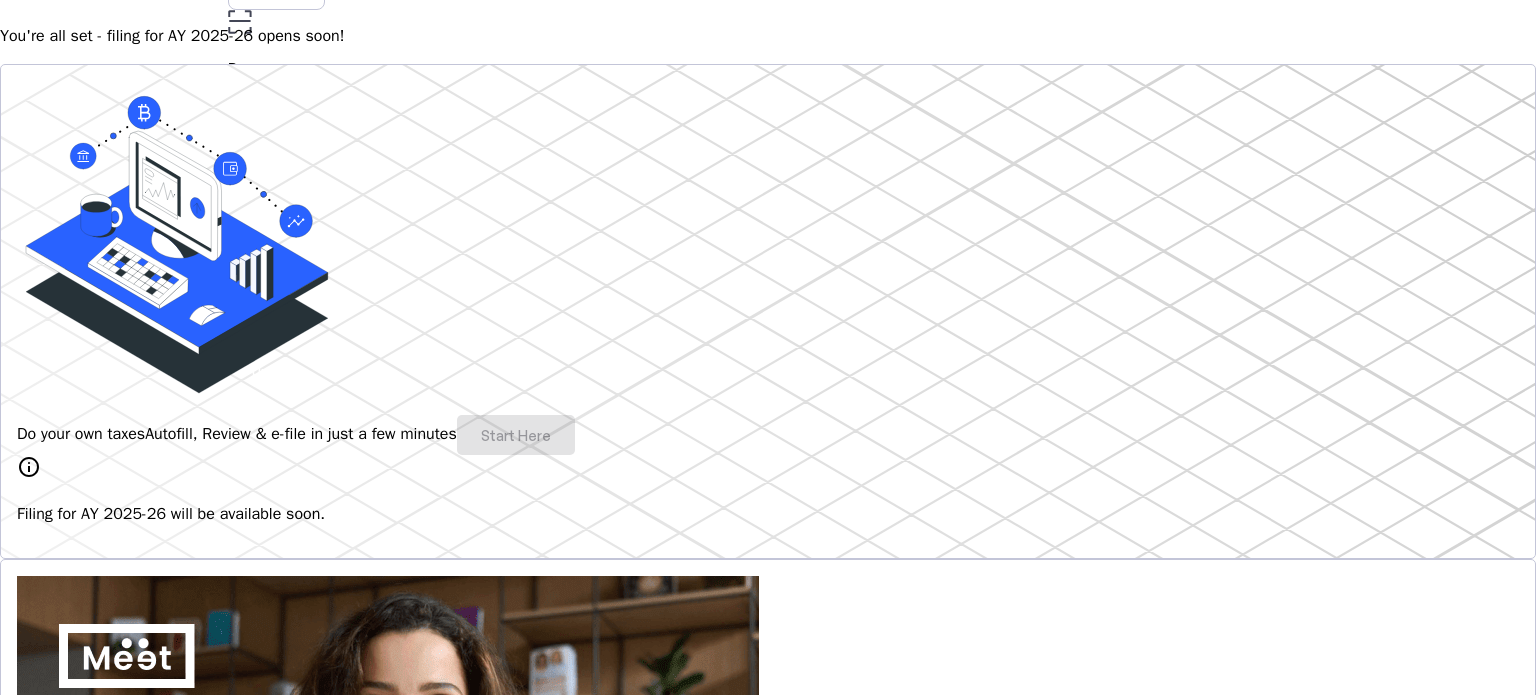 scroll, scrollTop: 200, scrollLeft: 0, axis: vertical 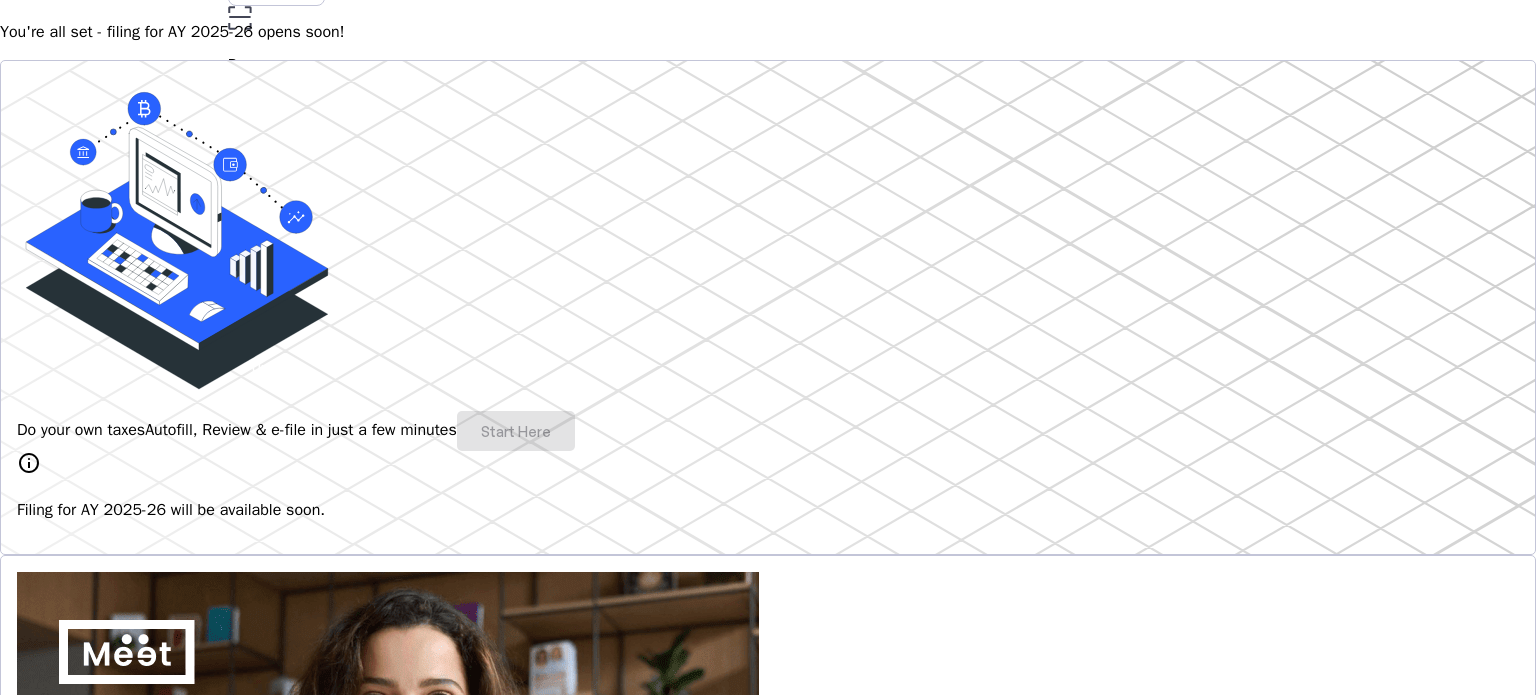 click on "Explore" at bounding box center [67, 1150] 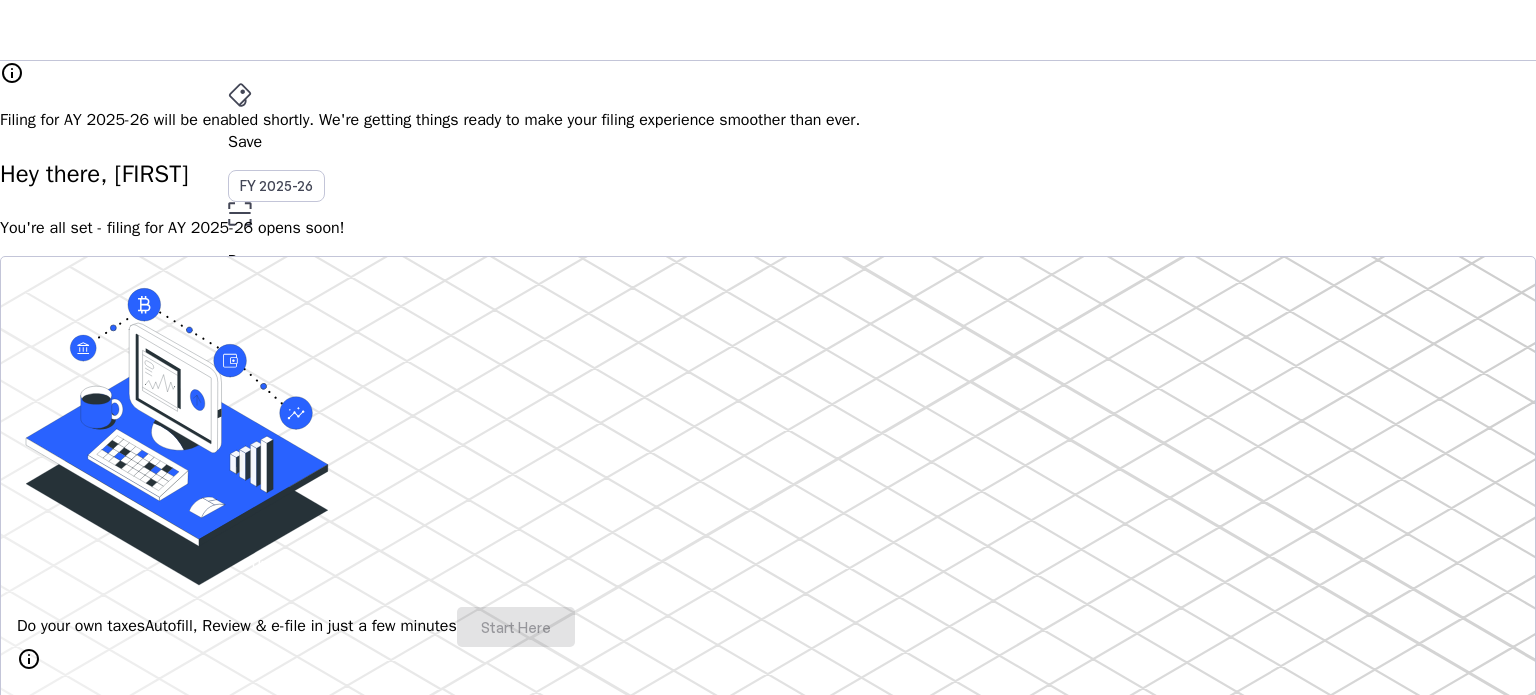 scroll, scrollTop: 0, scrollLeft: 0, axis: both 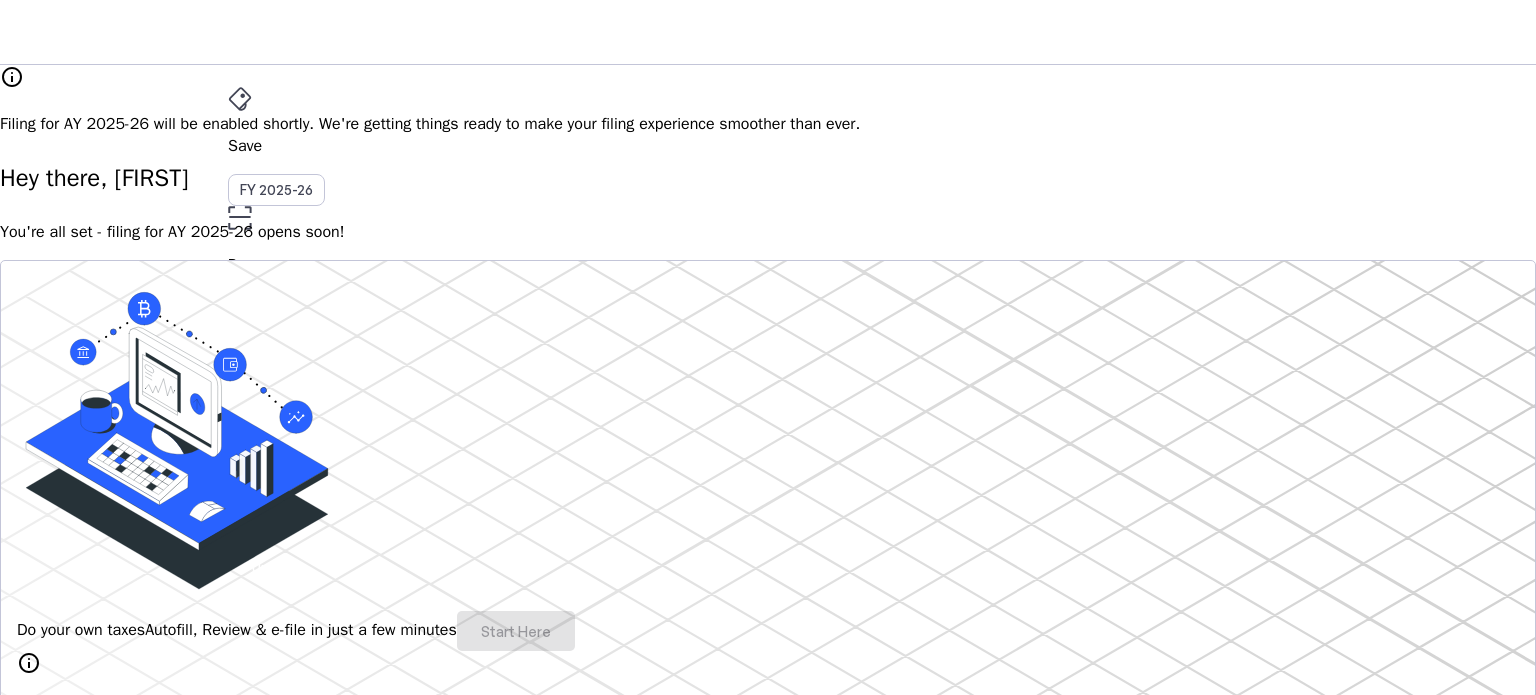 click on "Save" at bounding box center [768, 146] 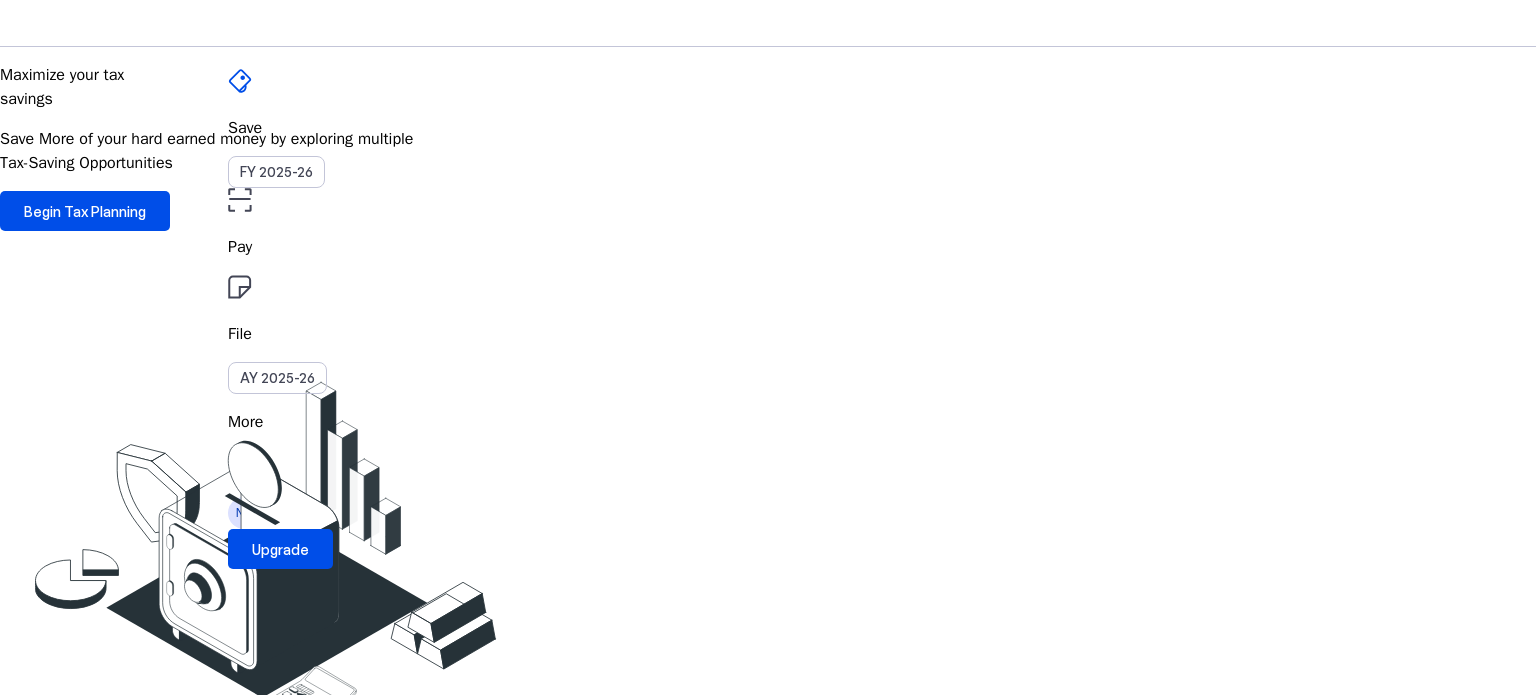 scroll, scrollTop: 0, scrollLeft: 0, axis: both 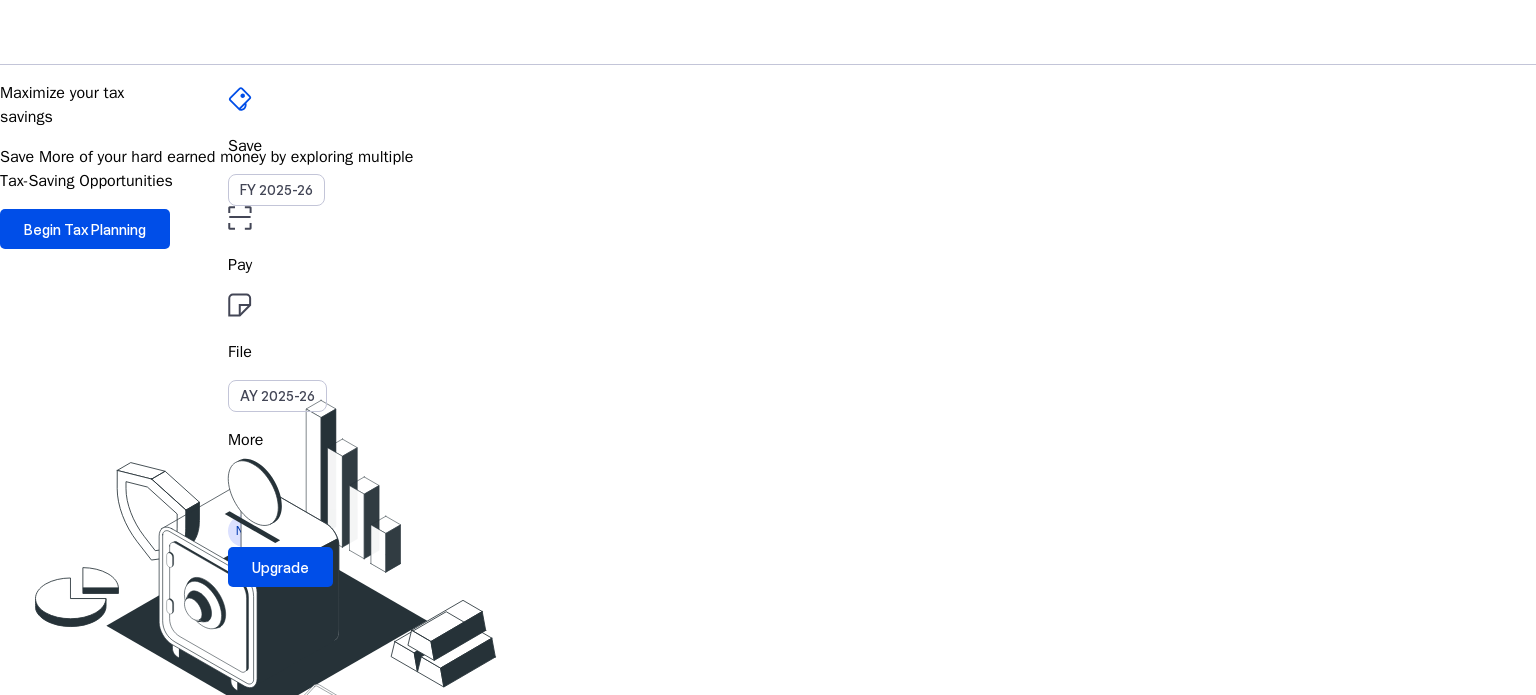 click on "More" at bounding box center (768, 440) 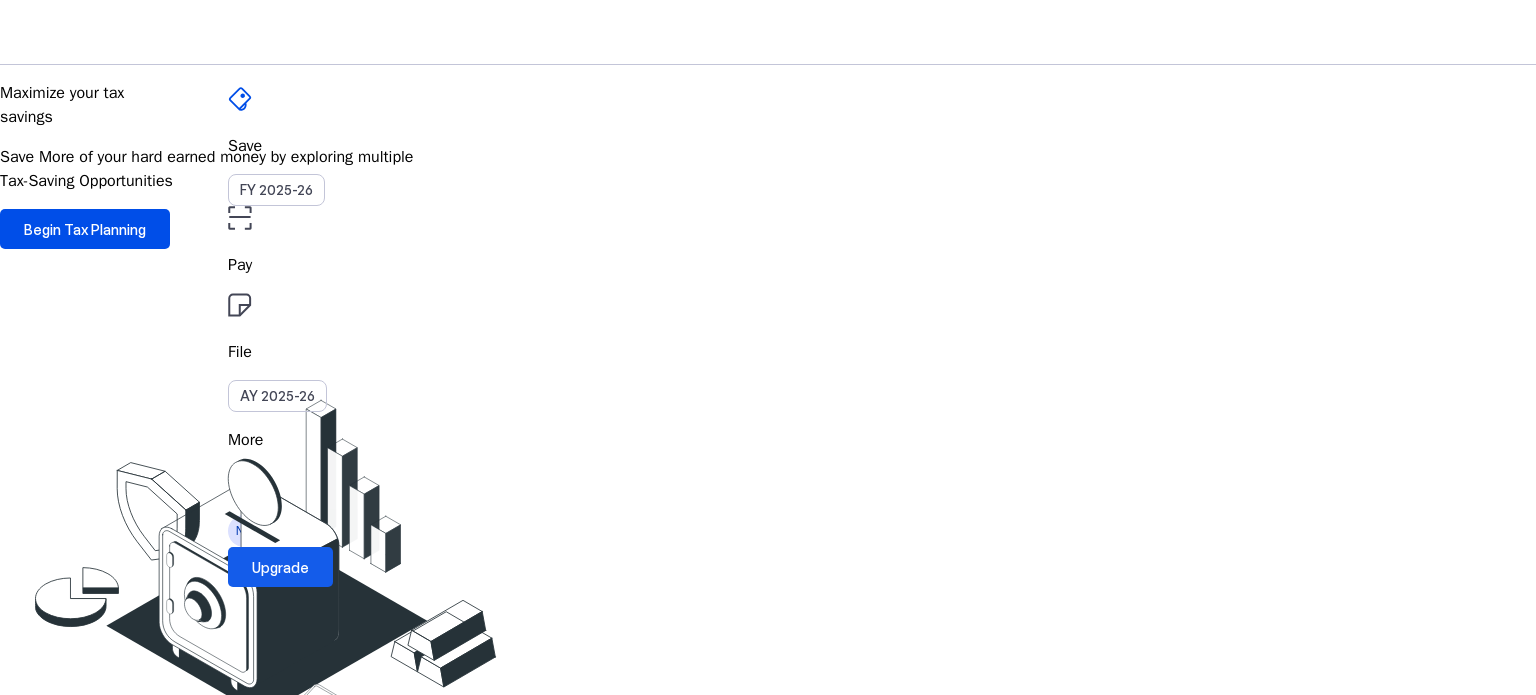 click on "Upgrade" at bounding box center (280, 567) 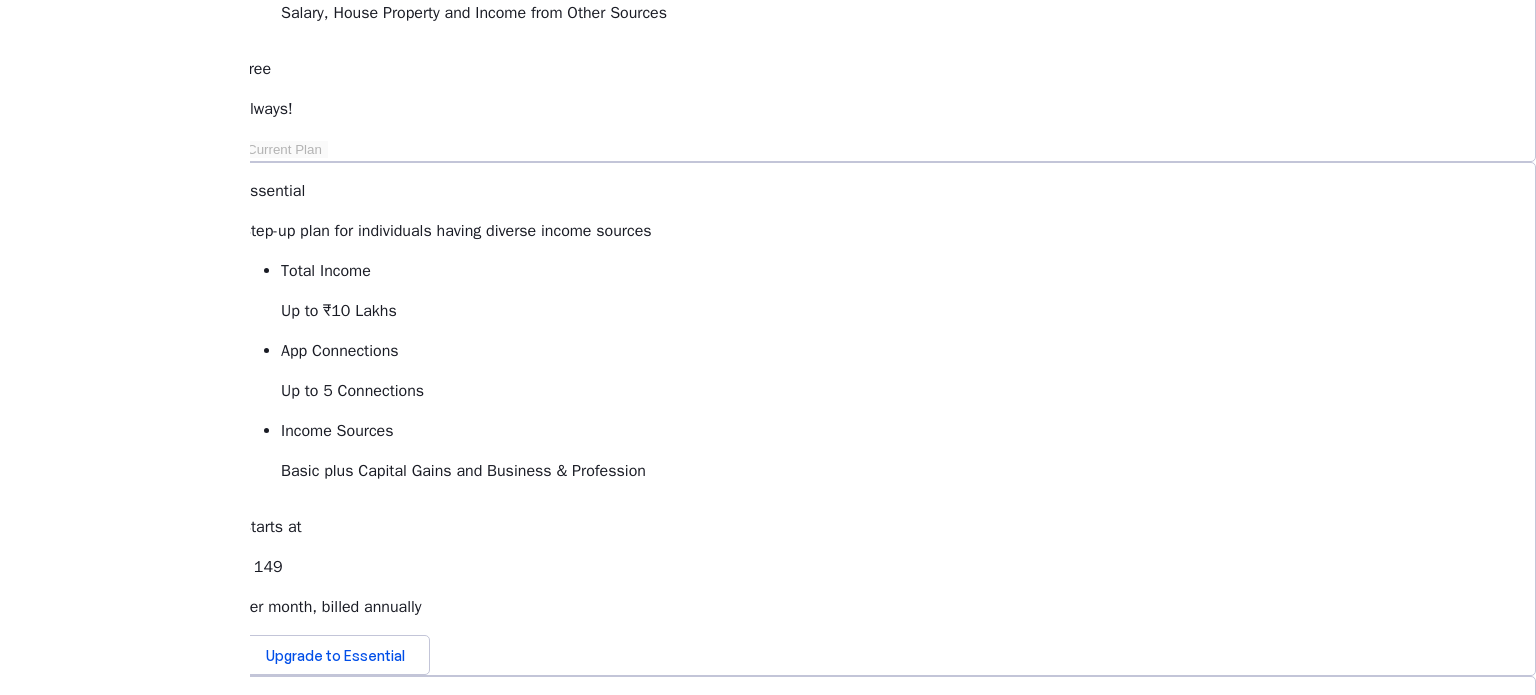 scroll, scrollTop: 500, scrollLeft: 0, axis: vertical 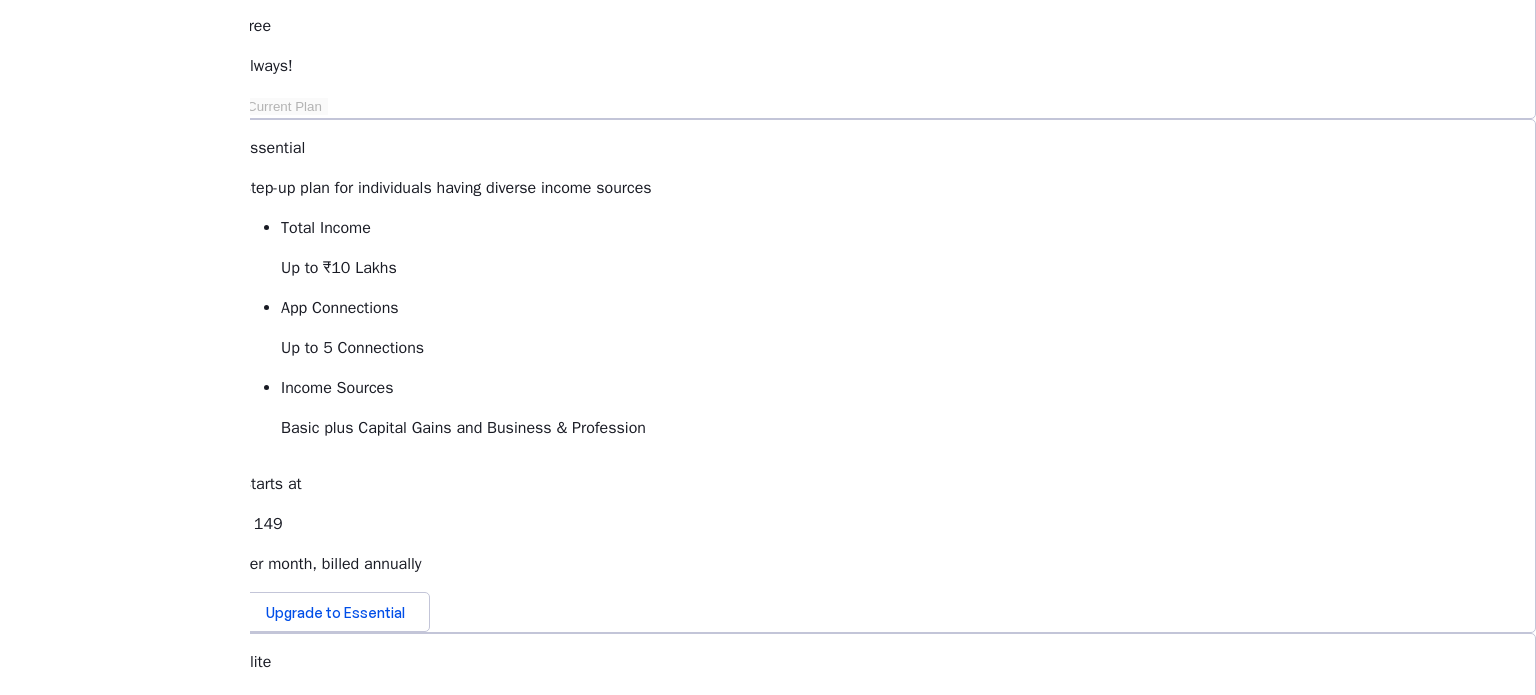 click on "Can I transfer or share my plan with someone else?" at bounding box center [888, 1442] 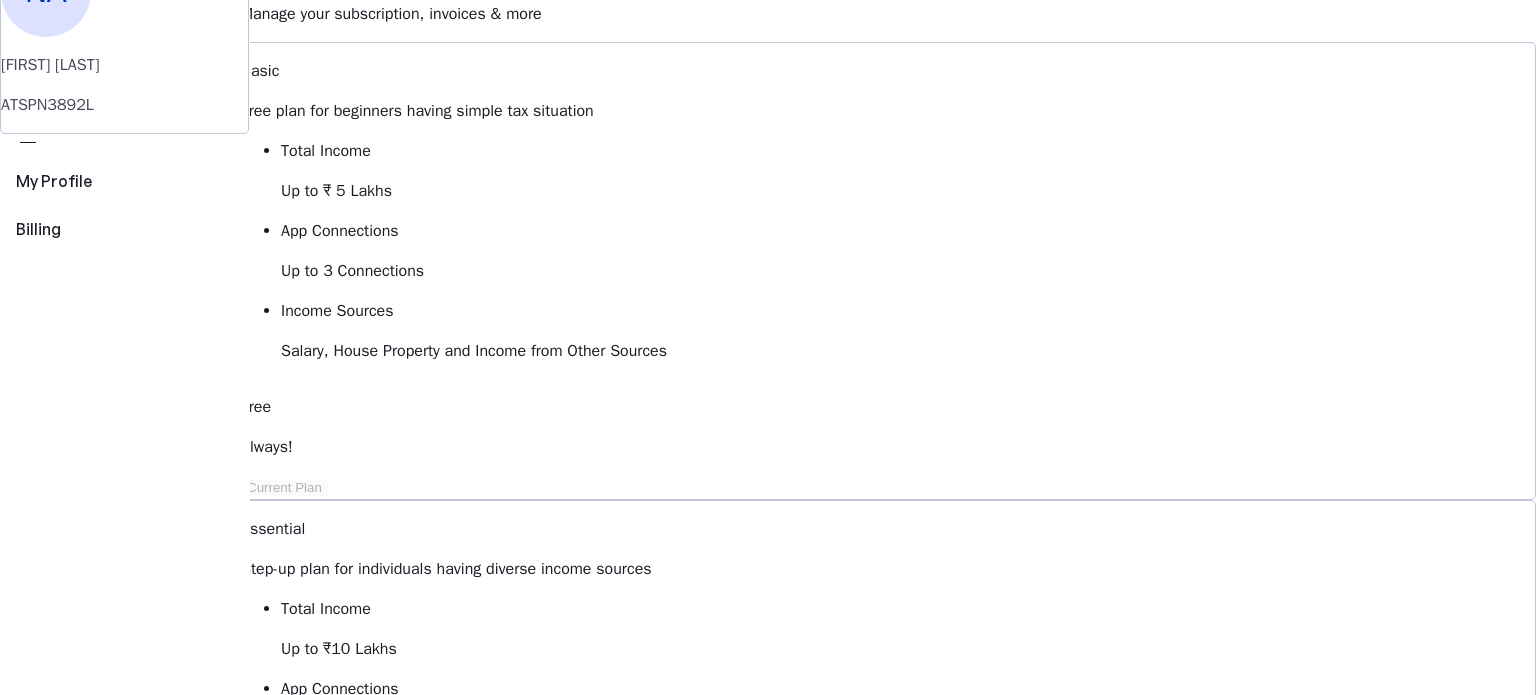scroll, scrollTop: 100, scrollLeft: 0, axis: vertical 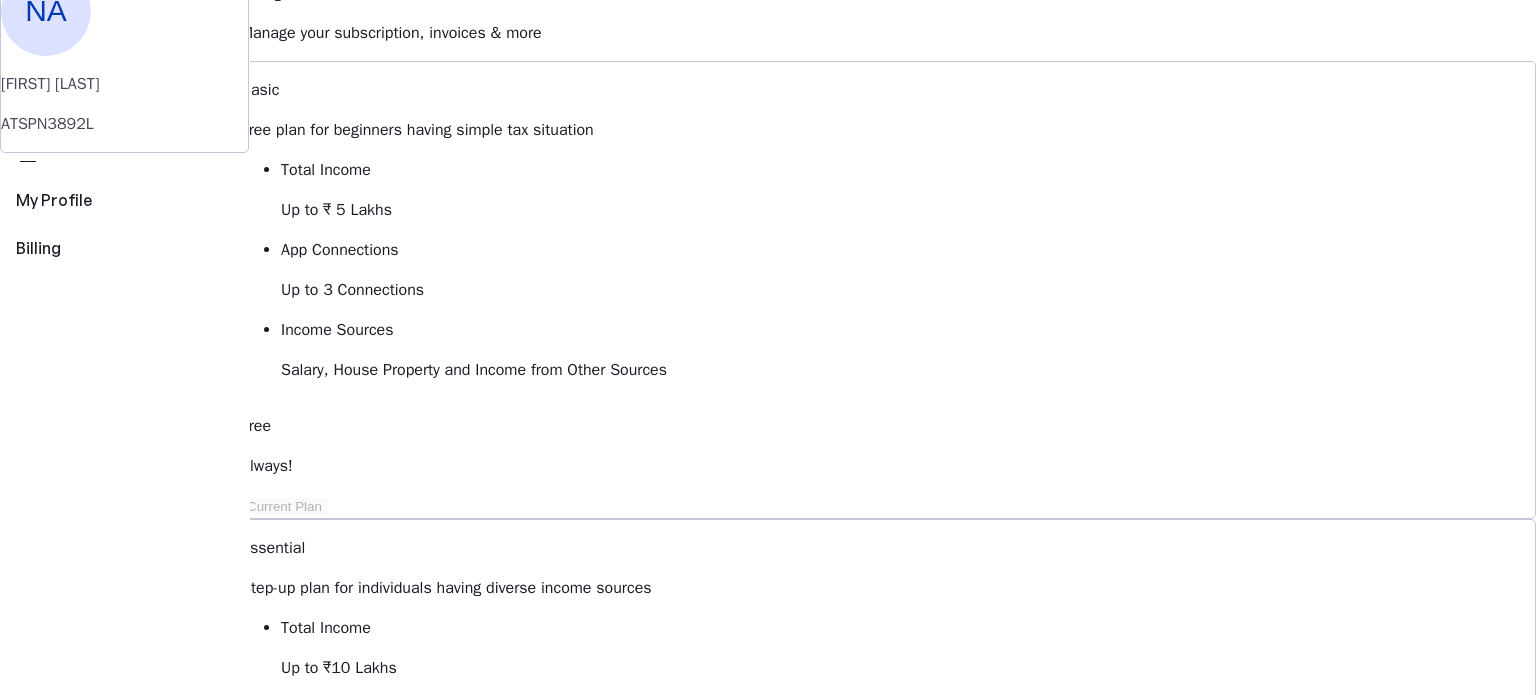 click on "keyboard_arrow_down" at bounding box center [362, 1600] 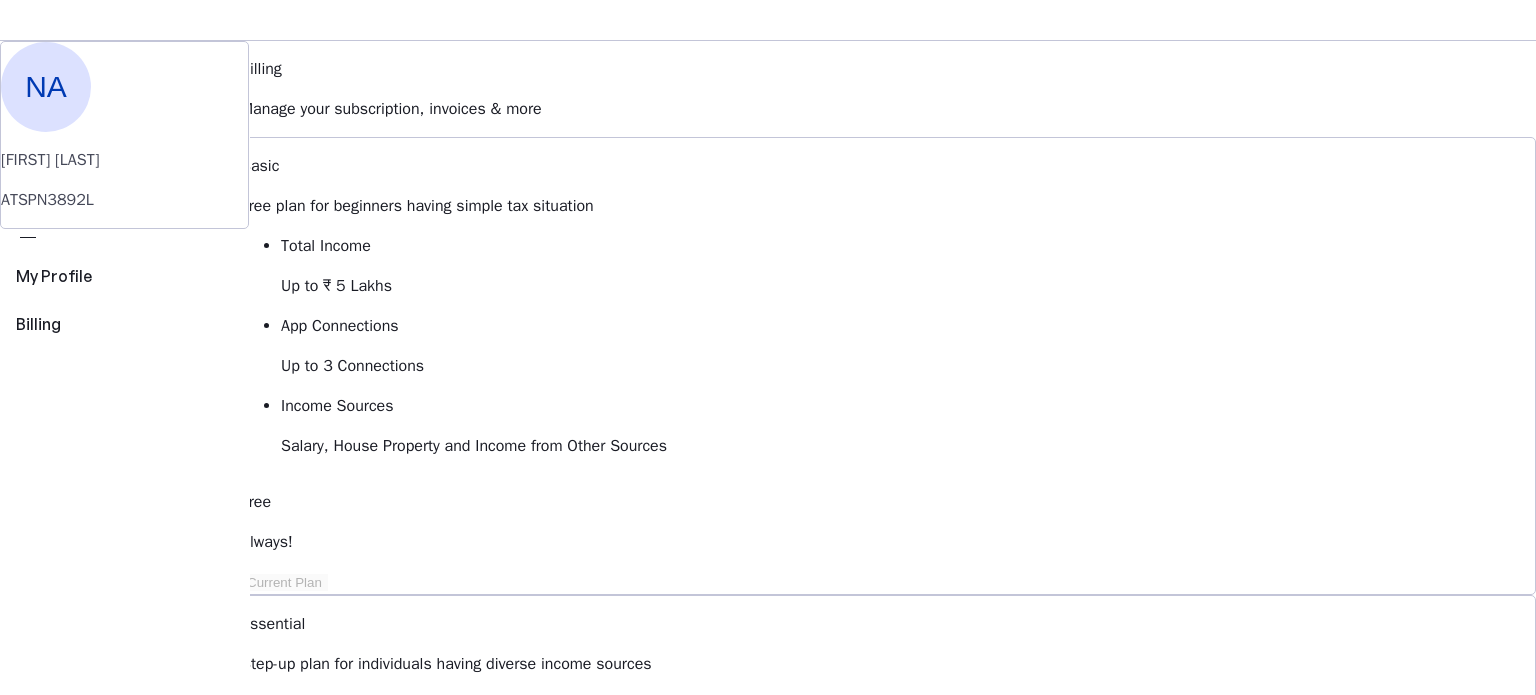 scroll, scrollTop: 0, scrollLeft: 0, axis: both 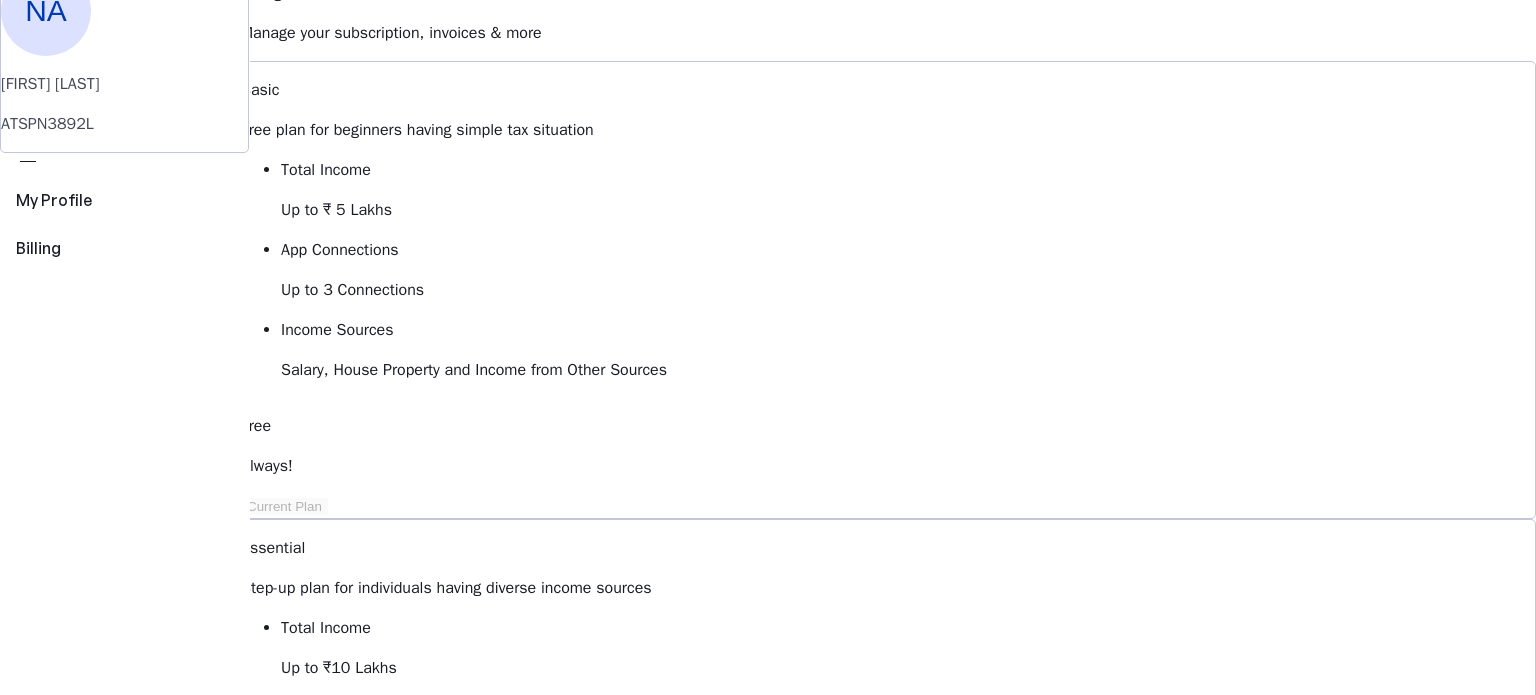 click on "Elite Best Value! All-inclusive plan for individuals having hight net worth Total Income Unlimited App Connections Unlimited Income Sources All Income Sources including Foreign Income  Starts at  ₹ 199  per month, billed annually  Upgrade to Elite" at bounding box center (888, 1310) 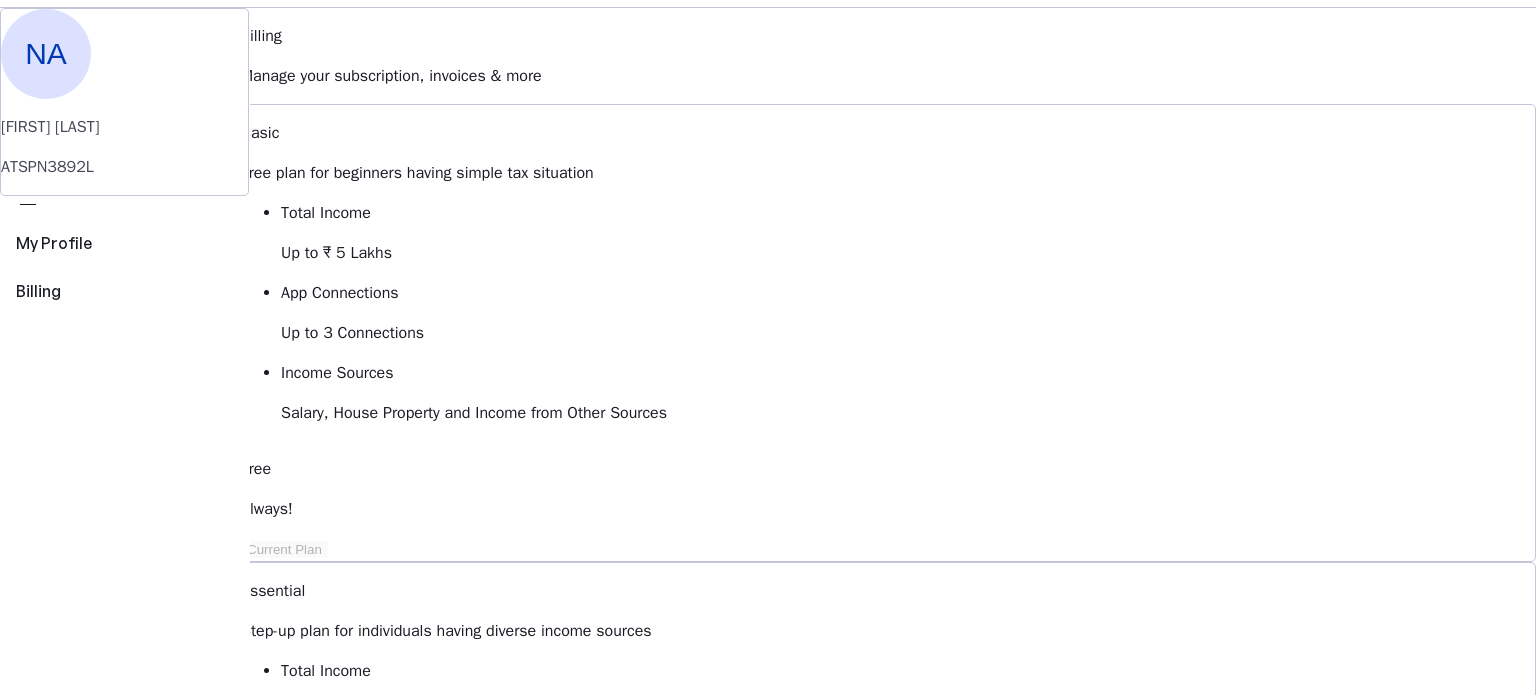scroll, scrollTop: 0, scrollLeft: 0, axis: both 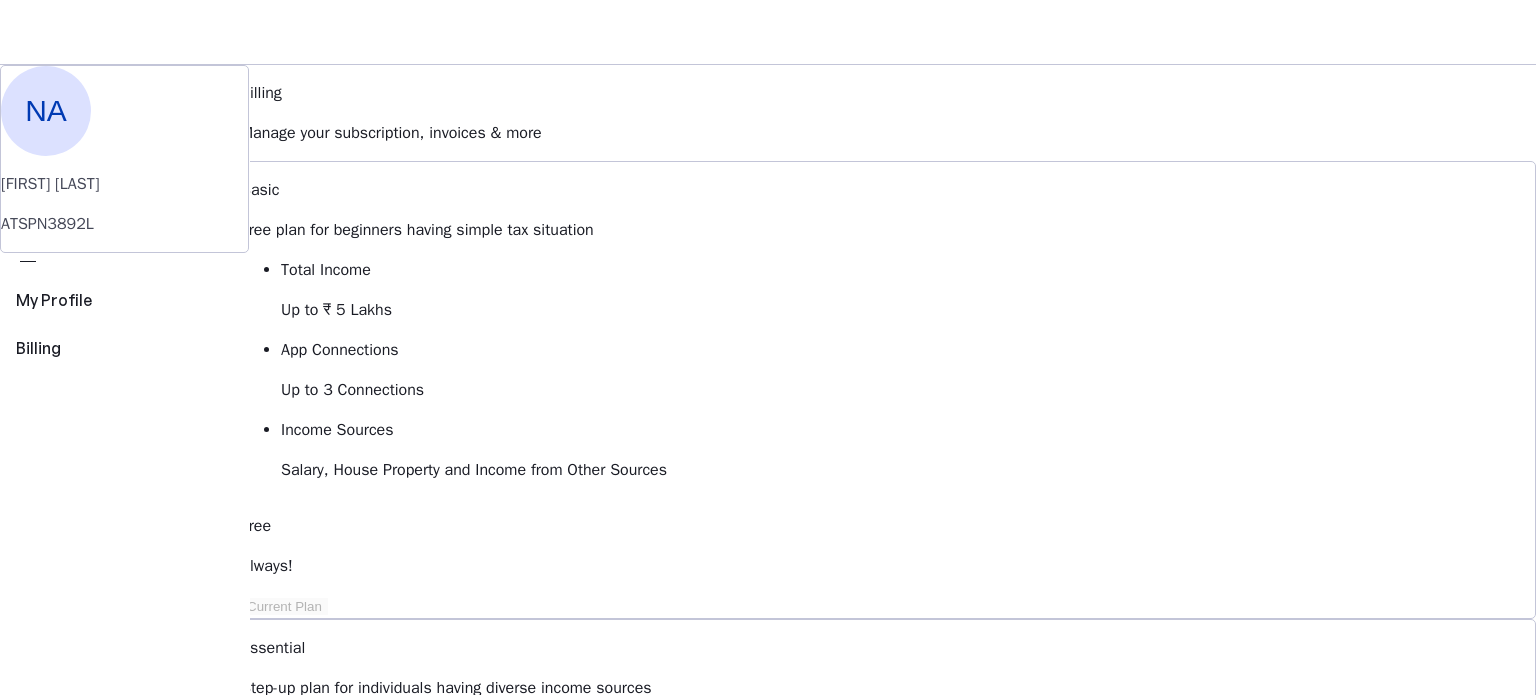 click on "More" at bounding box center (768, 440) 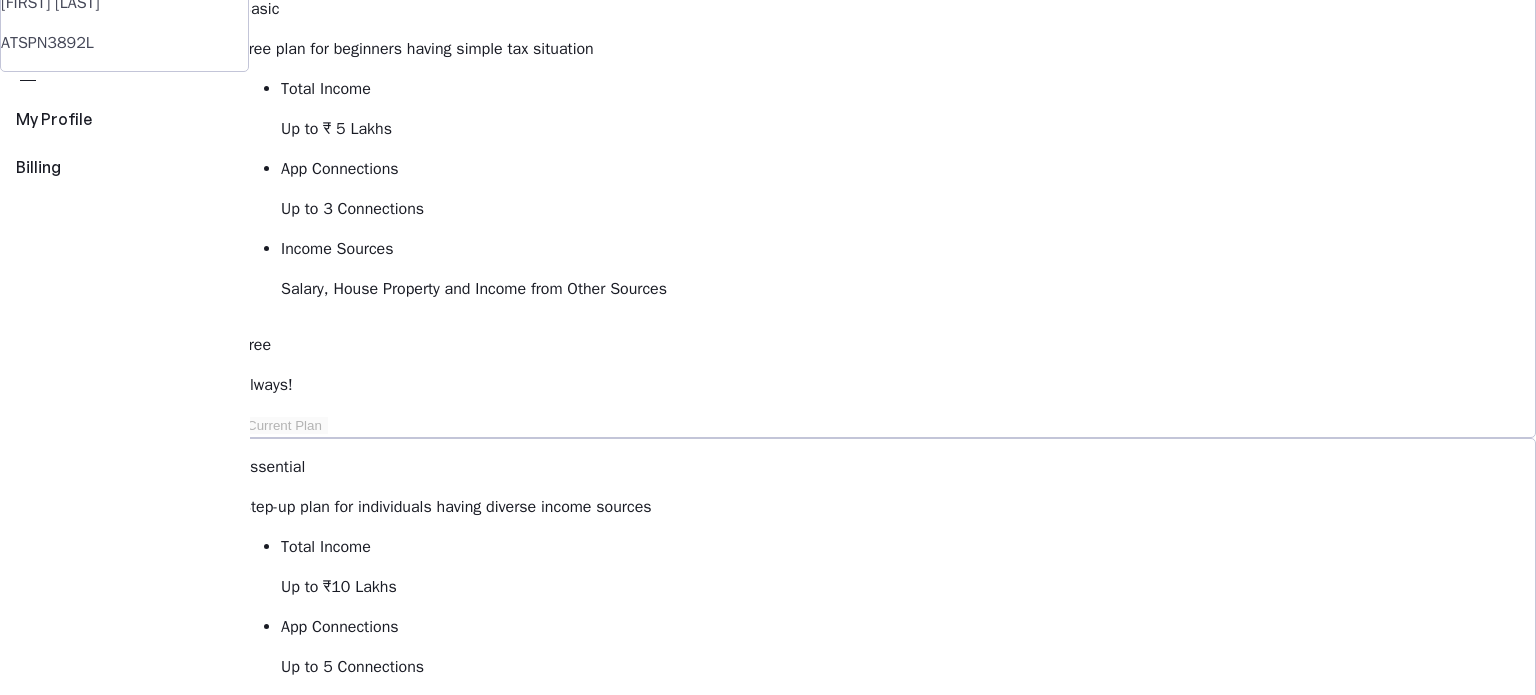 scroll, scrollTop: 0, scrollLeft: 0, axis: both 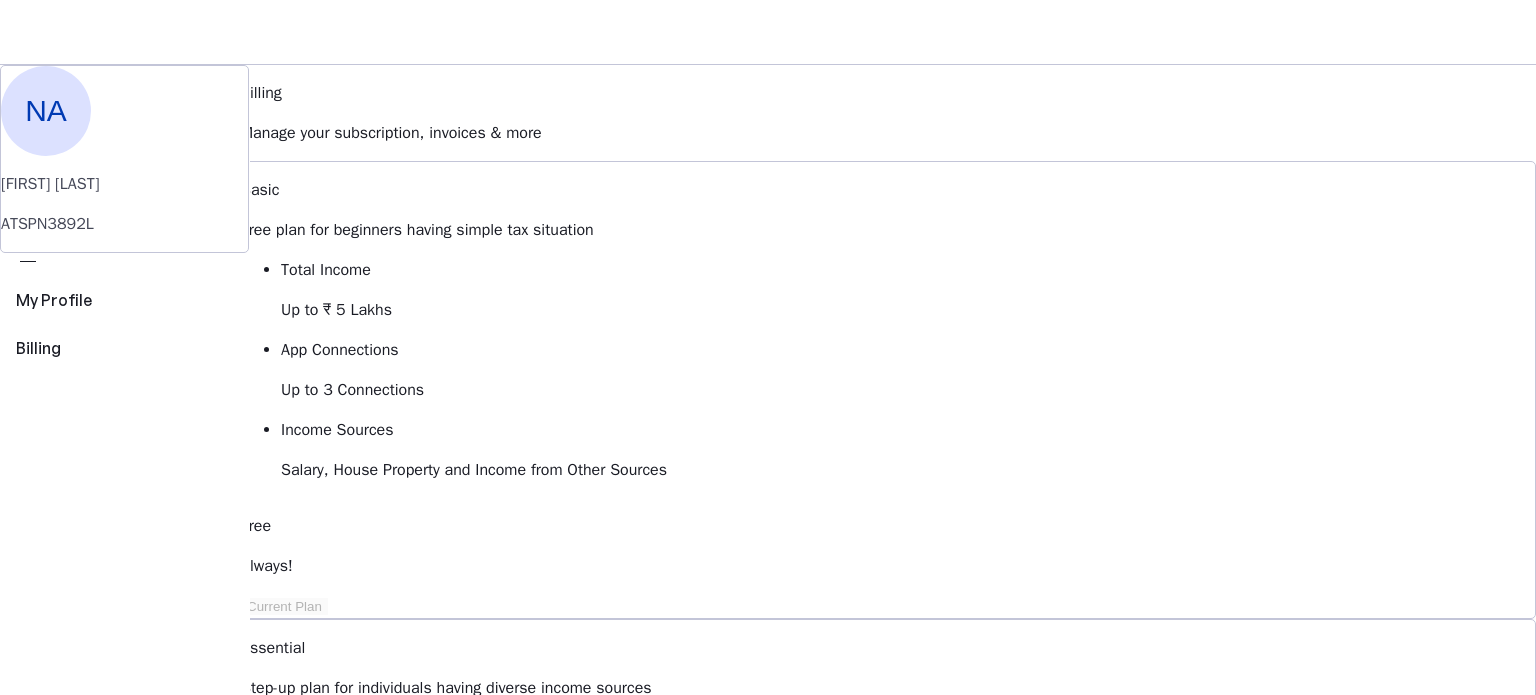 click on "Save FY 2025-26  Pay   File AY 2025-26  More  arrow_drop_down  NA   Upgrade" at bounding box center (768, 32) 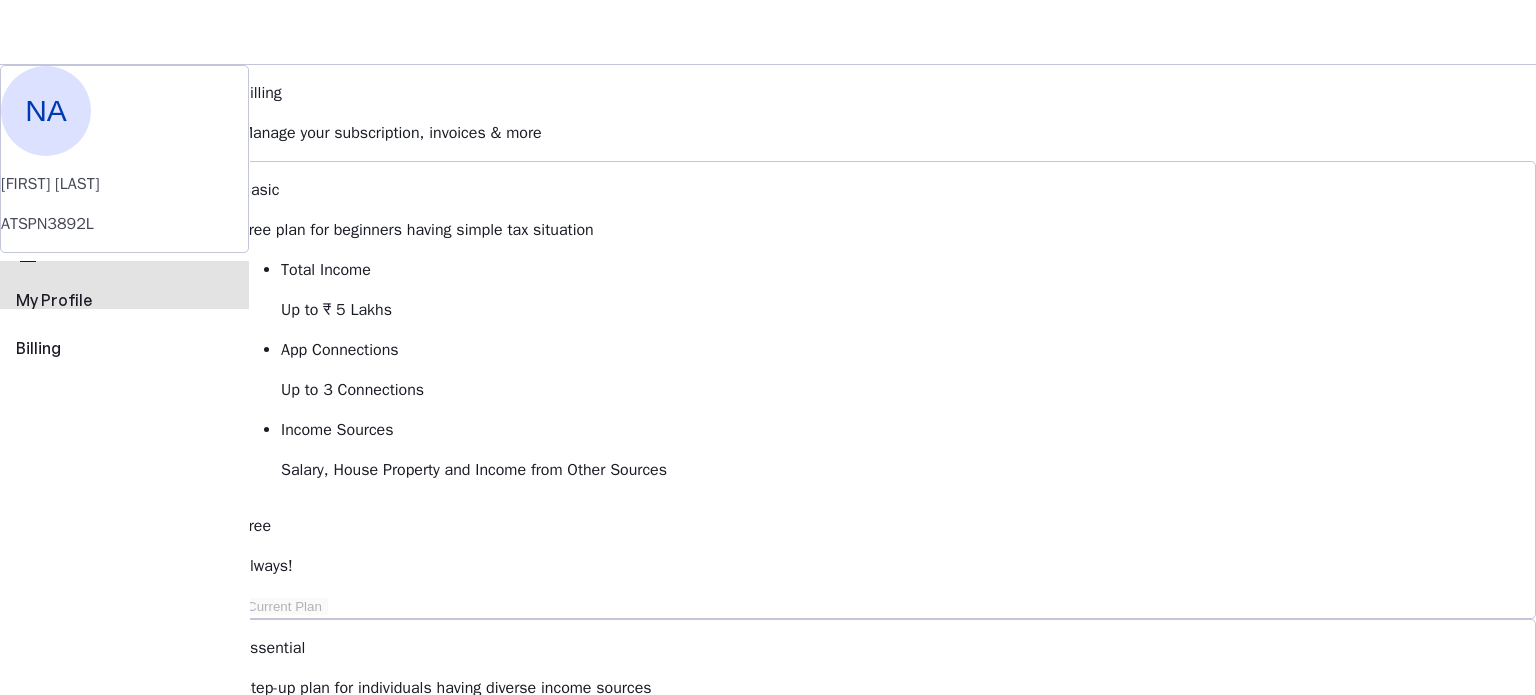 click on "perm_identity My Profile" at bounding box center [124, 285] 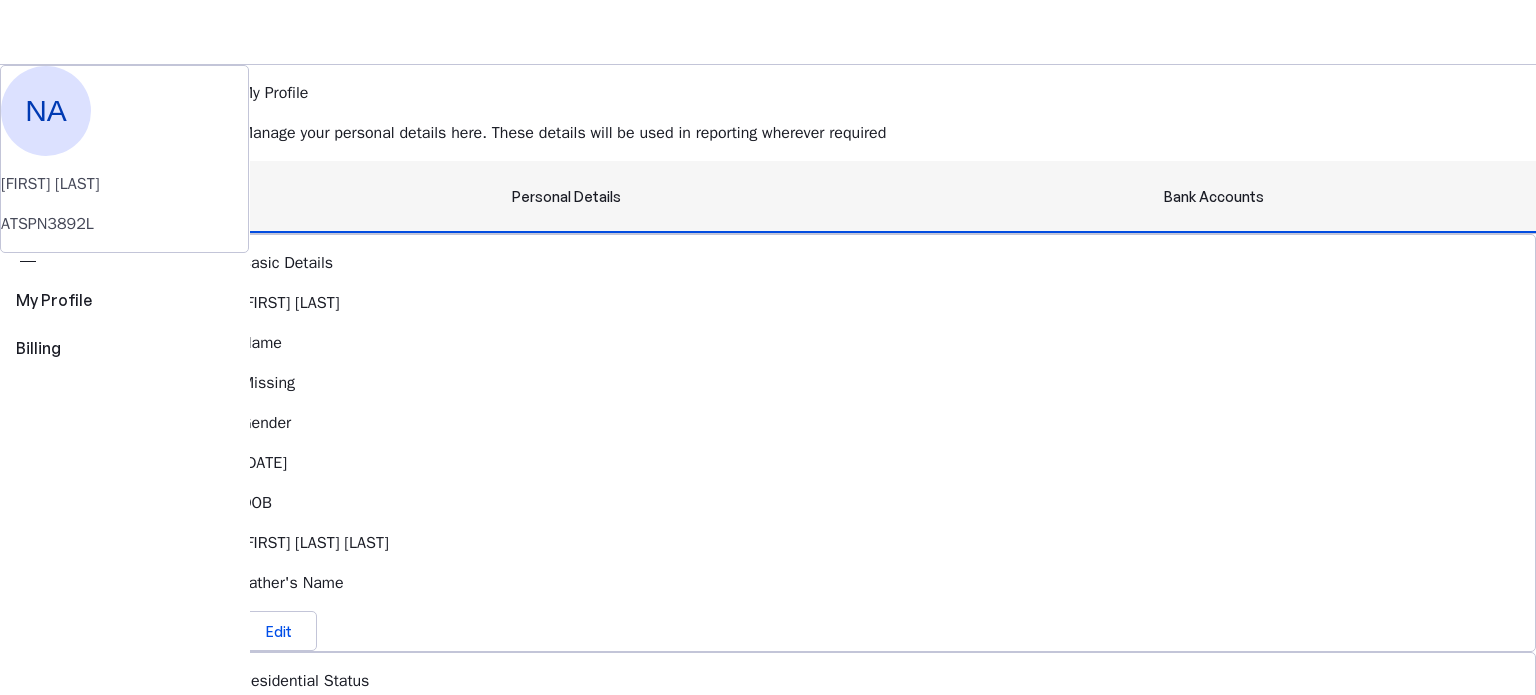 click on "Bank Accounts" at bounding box center [1214, 197] 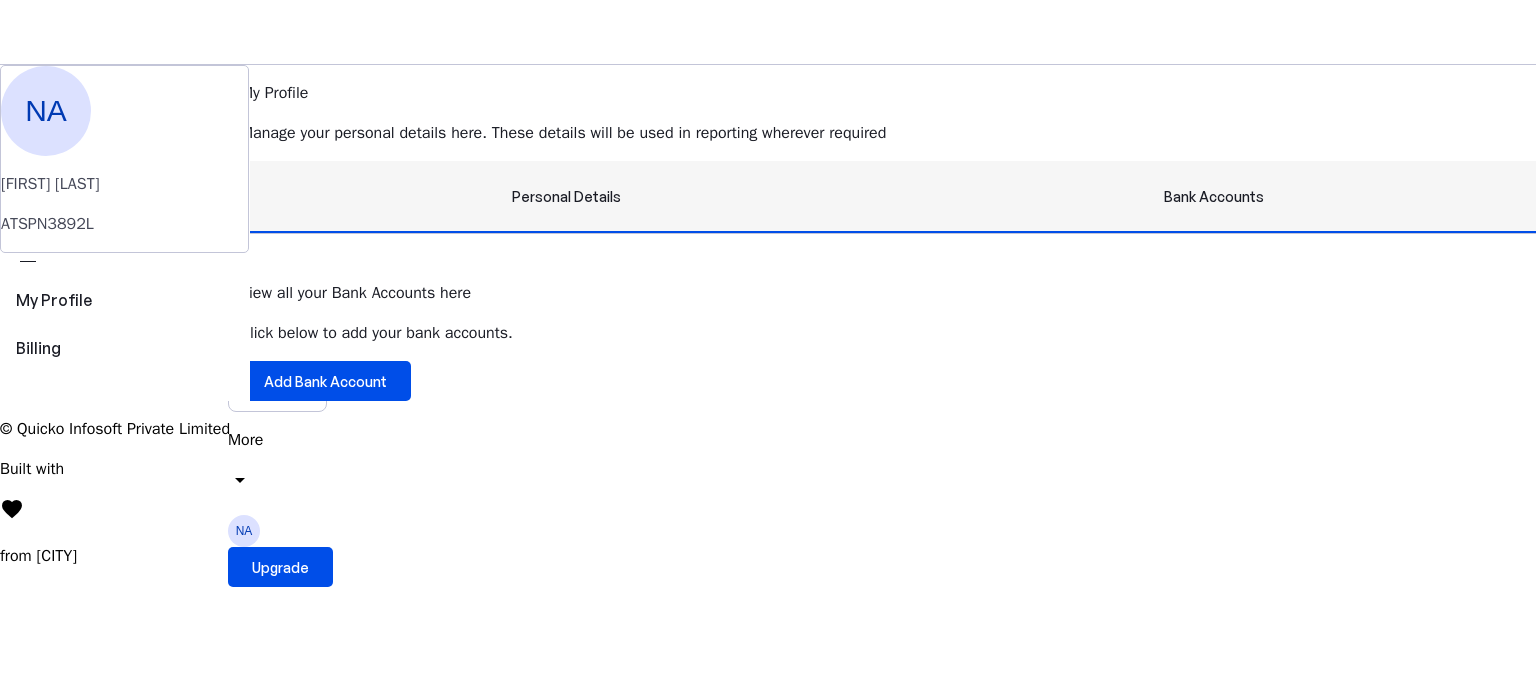 click on "Personal Details" at bounding box center (566, 197) 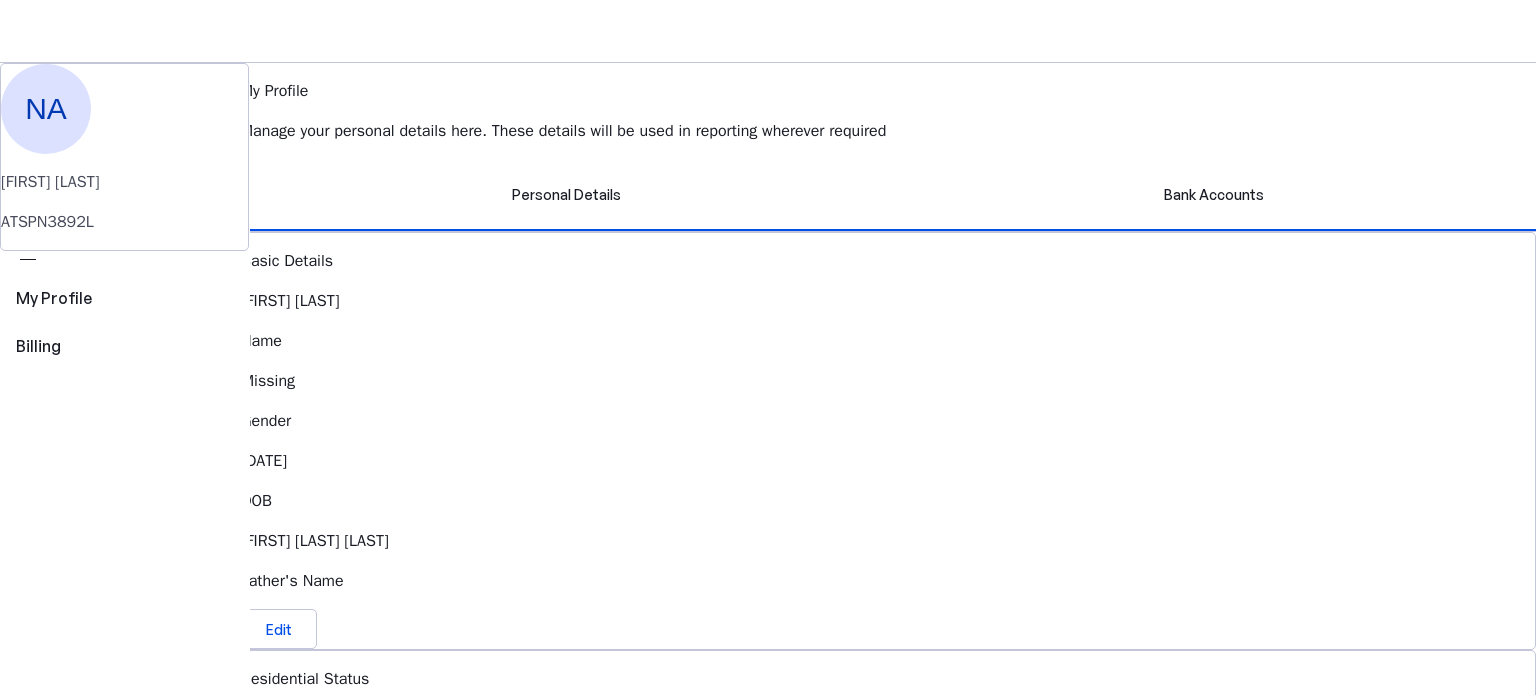 scroll, scrollTop: 0, scrollLeft: 0, axis: both 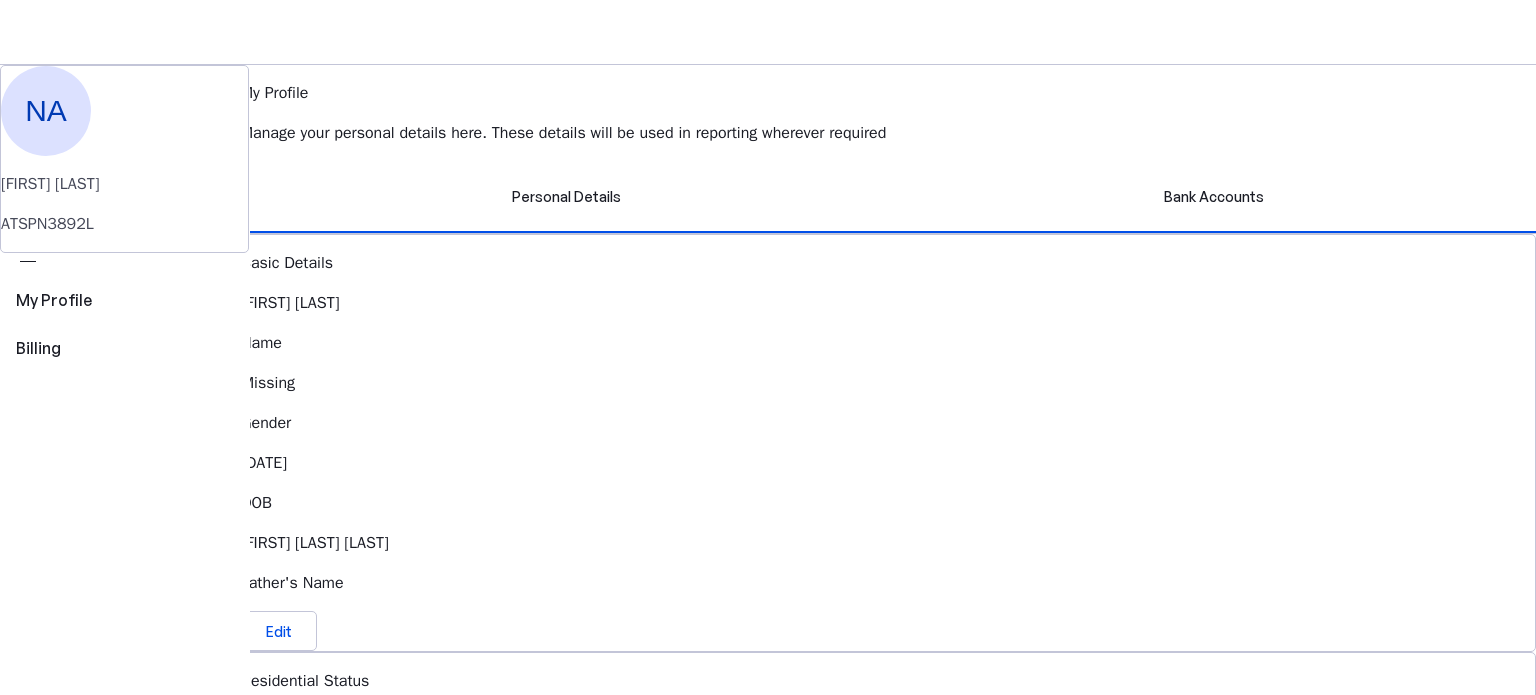 click on "Upgrade" at bounding box center (280, 567) 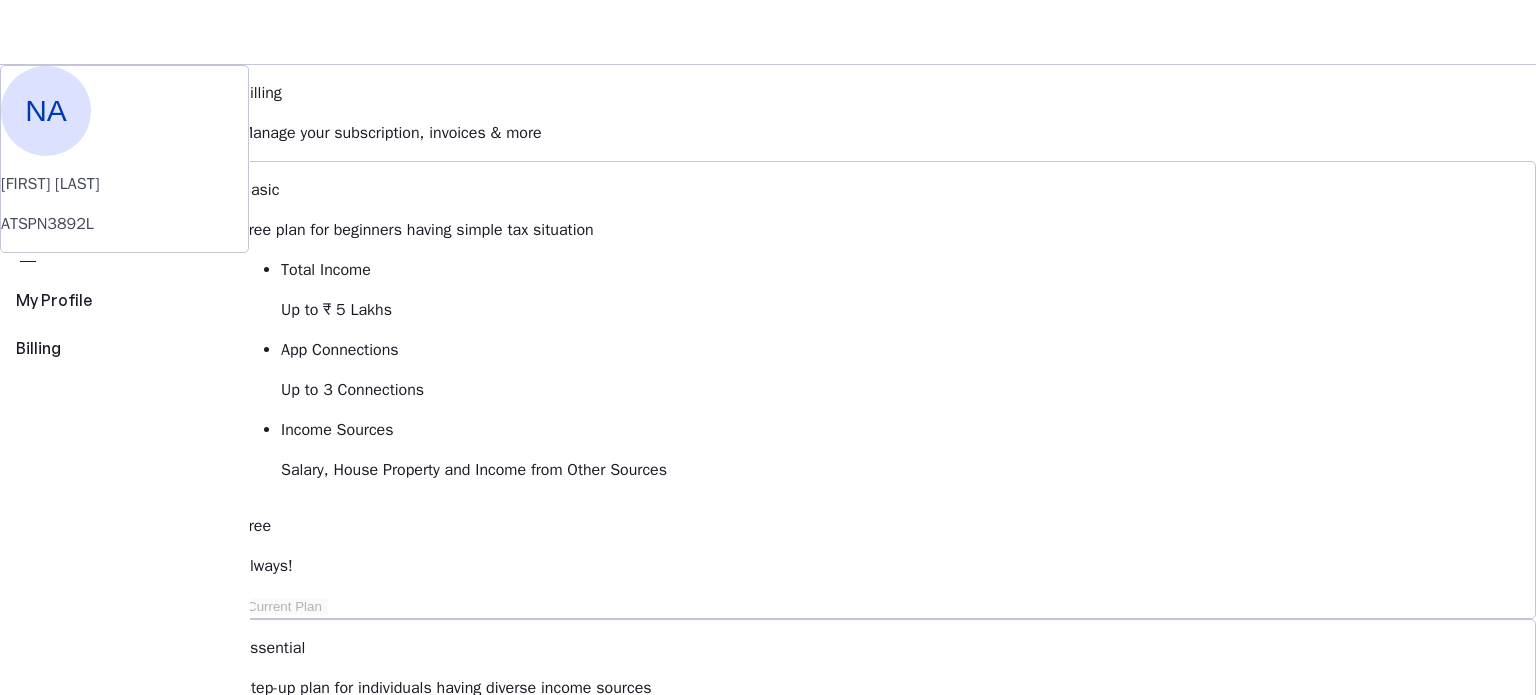 click at bounding box center (242, 95) 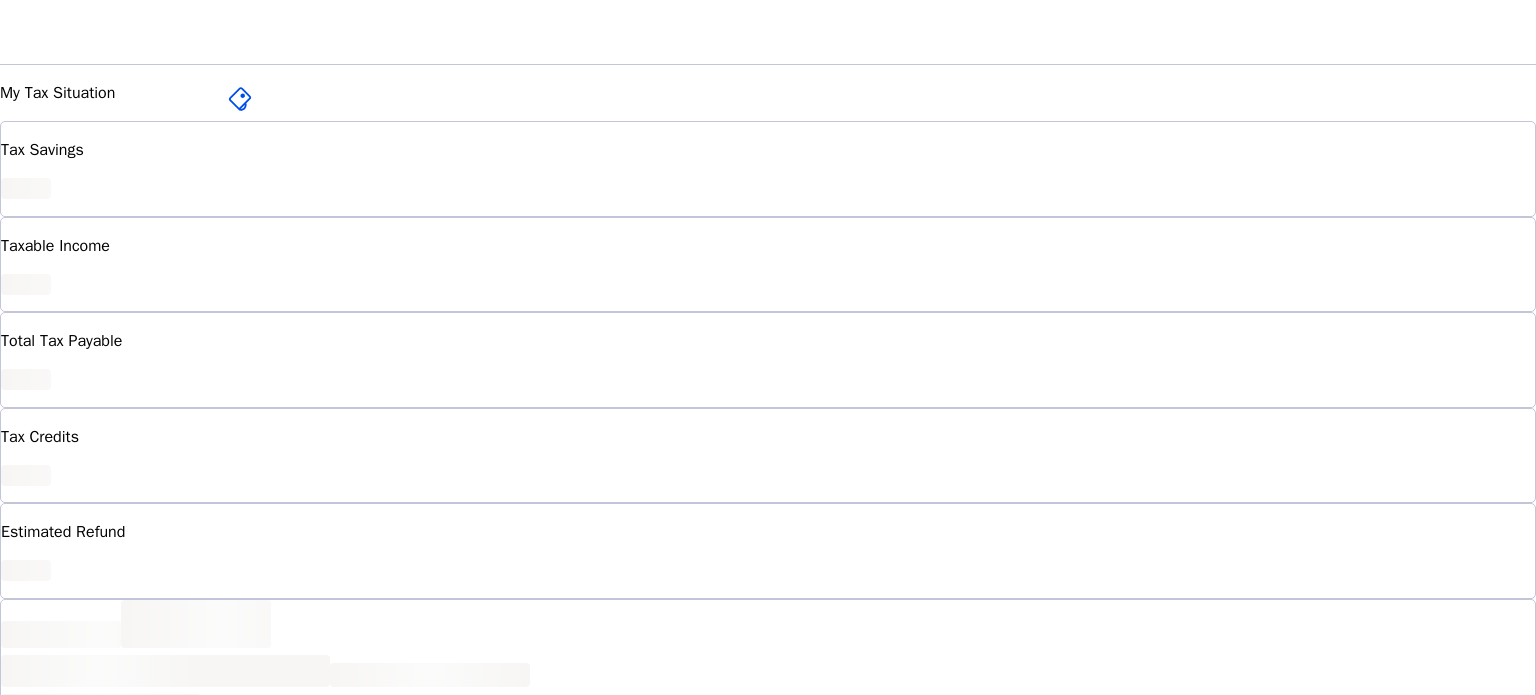 click on "Pay" at bounding box center [768, 265] 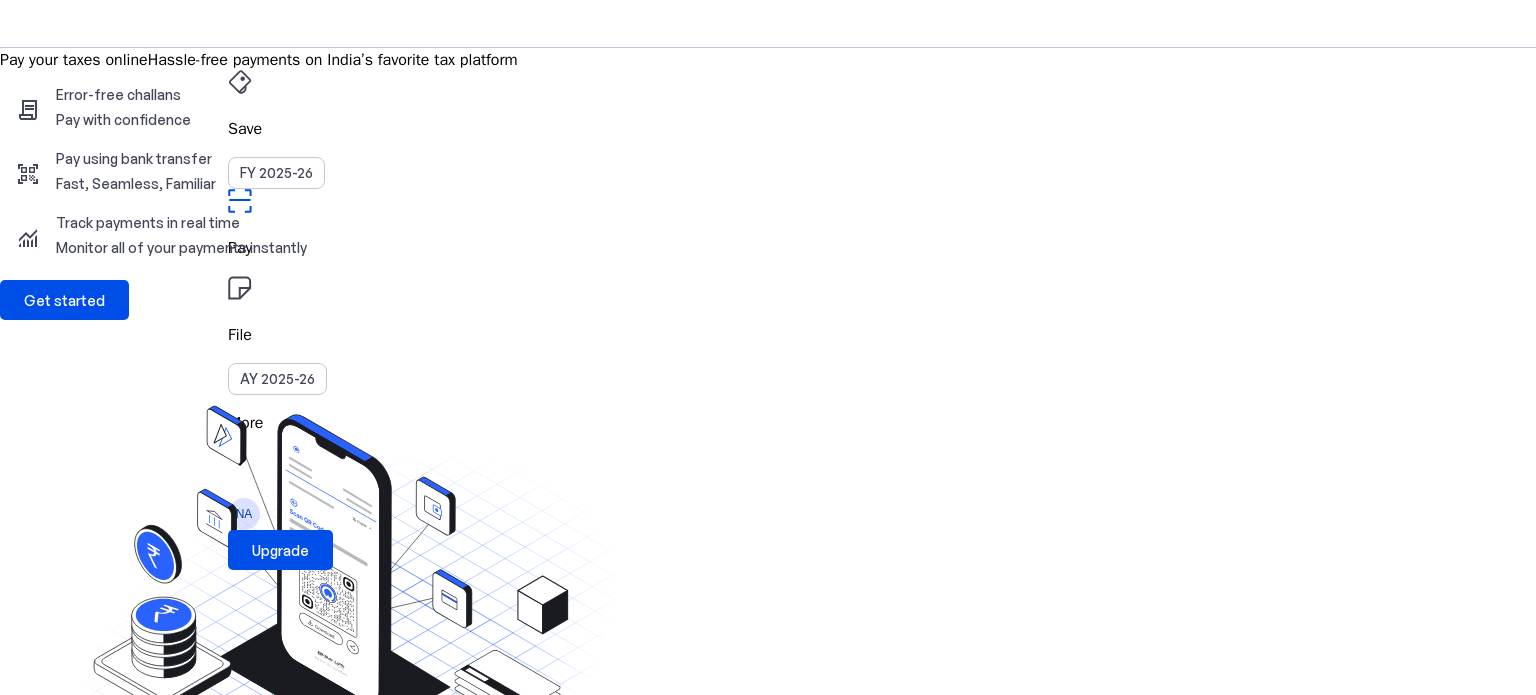 scroll, scrollTop: 0, scrollLeft: 0, axis: both 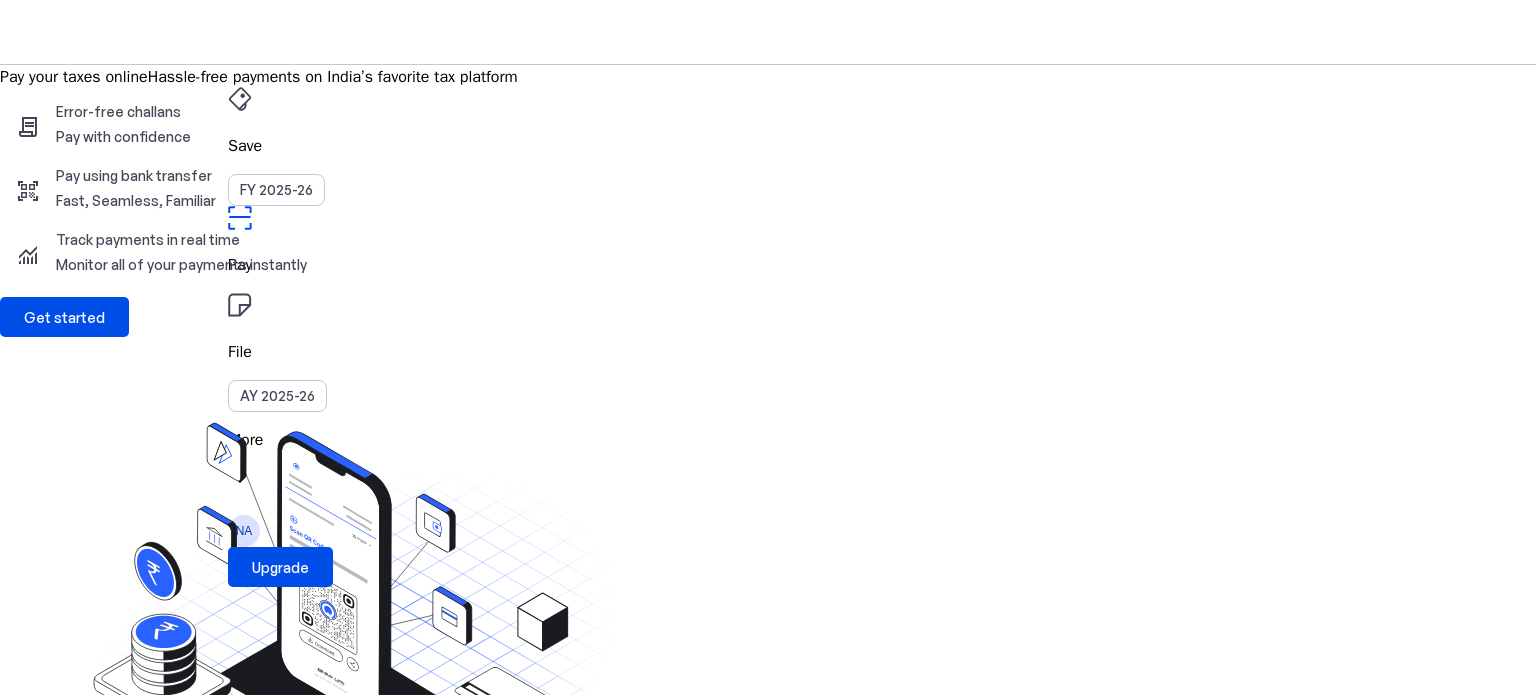 click on "File" at bounding box center (768, 146) 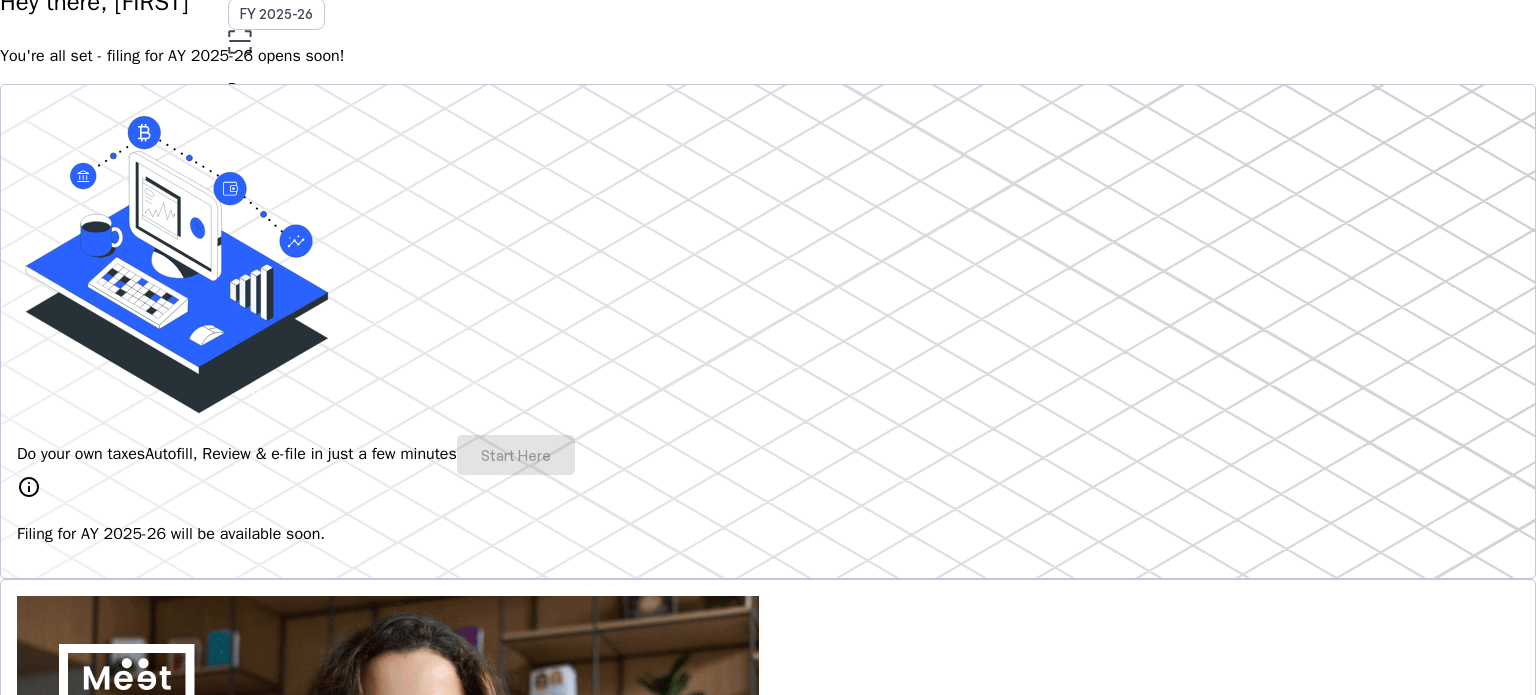 scroll, scrollTop: 200, scrollLeft: 0, axis: vertical 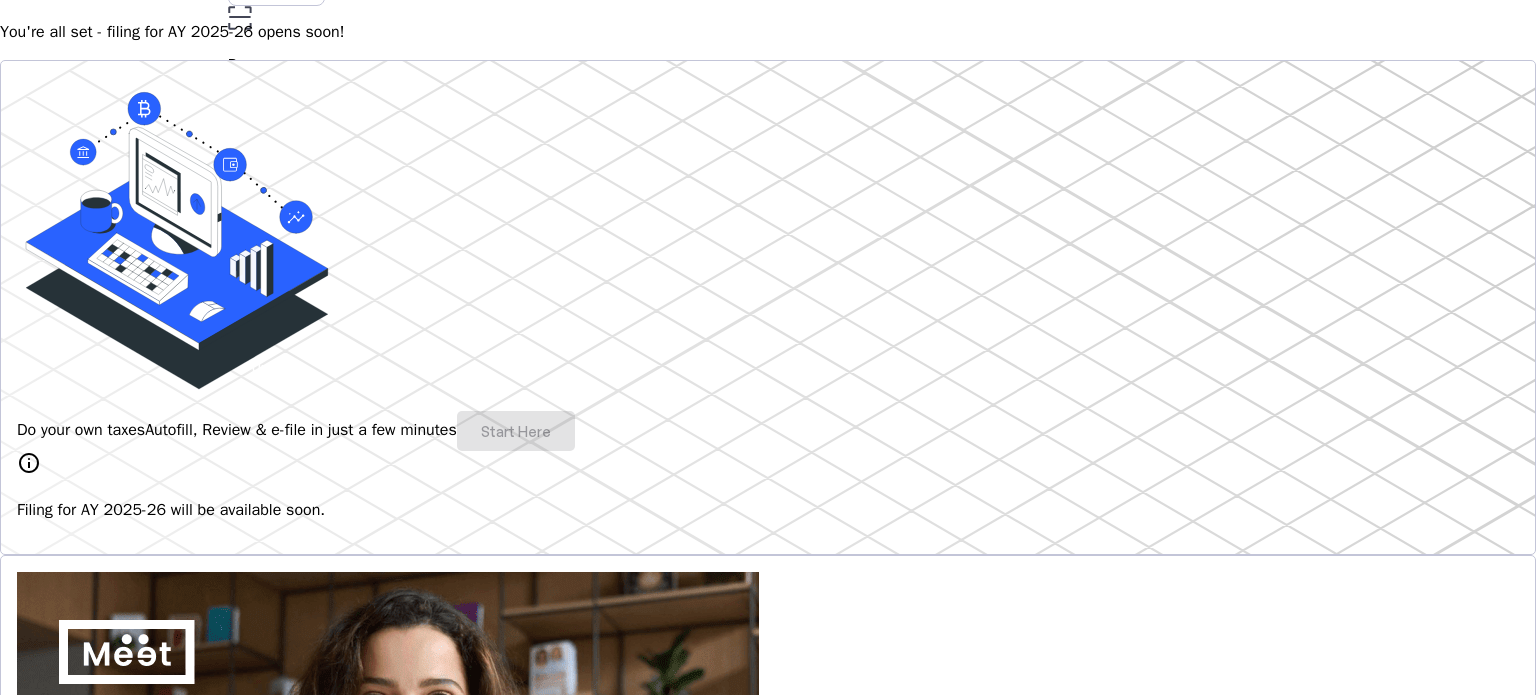 click on "Do your own taxes   Autofill, Review & e-file in just a few minutes   Start Here" at bounding box center (768, 431) 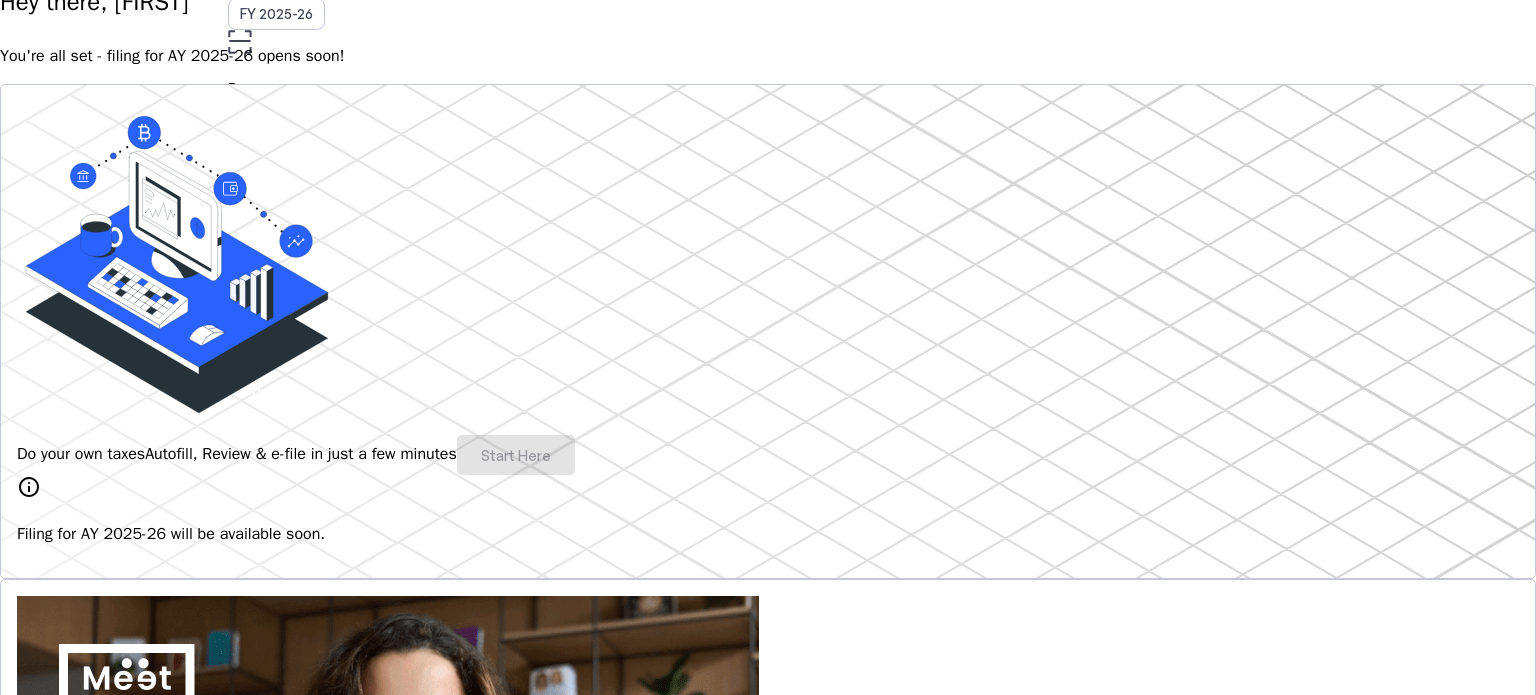 scroll, scrollTop: 200, scrollLeft: 0, axis: vertical 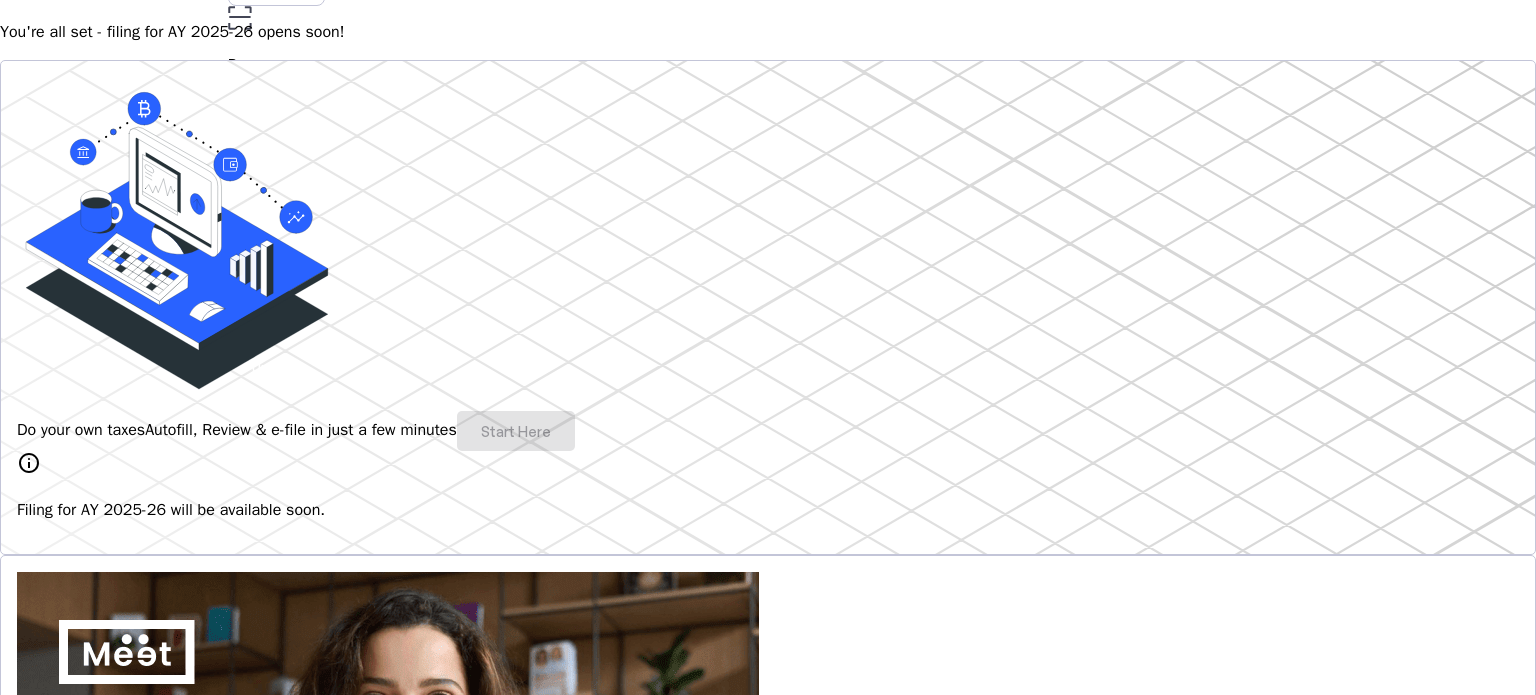 click at bounding box center [67, 1150] 